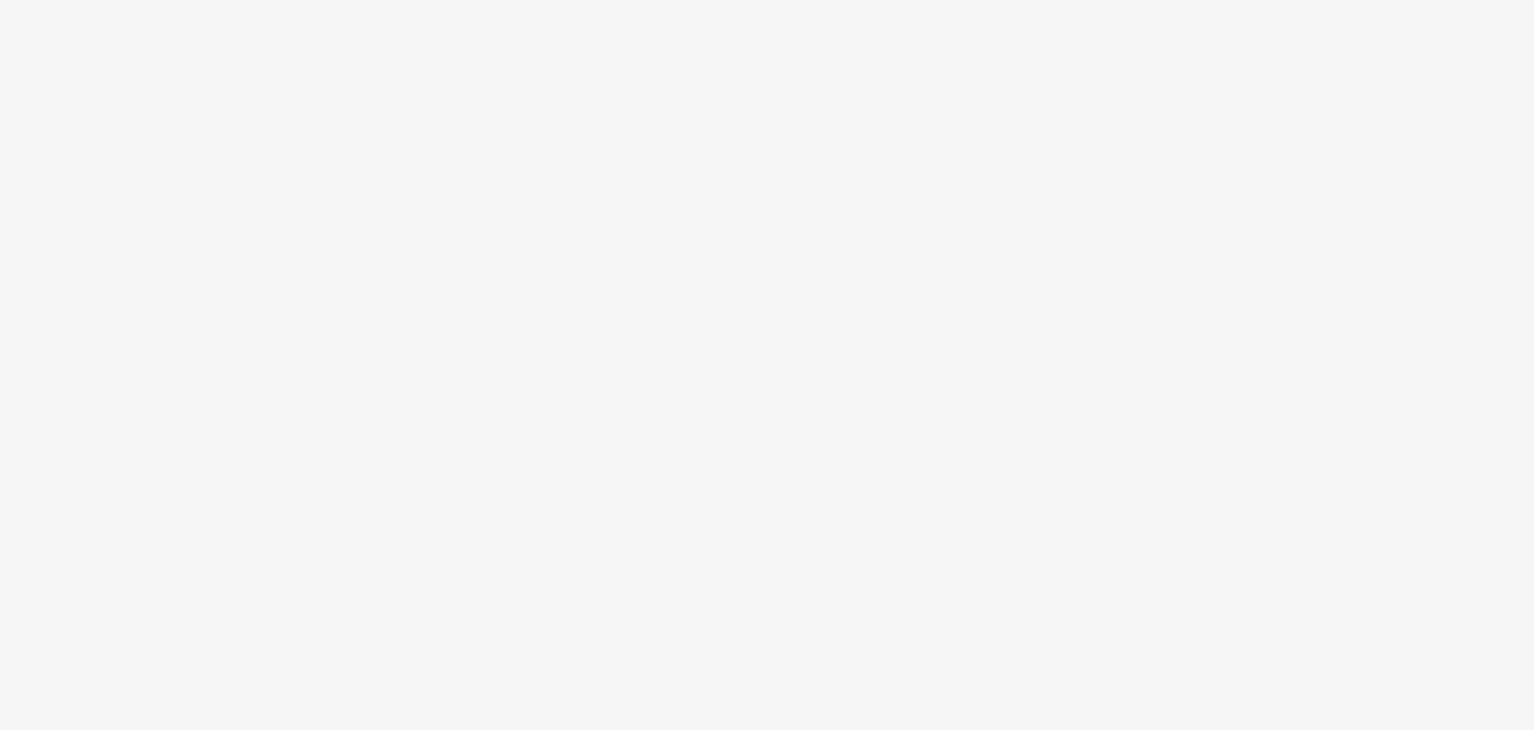 scroll, scrollTop: 0, scrollLeft: 0, axis: both 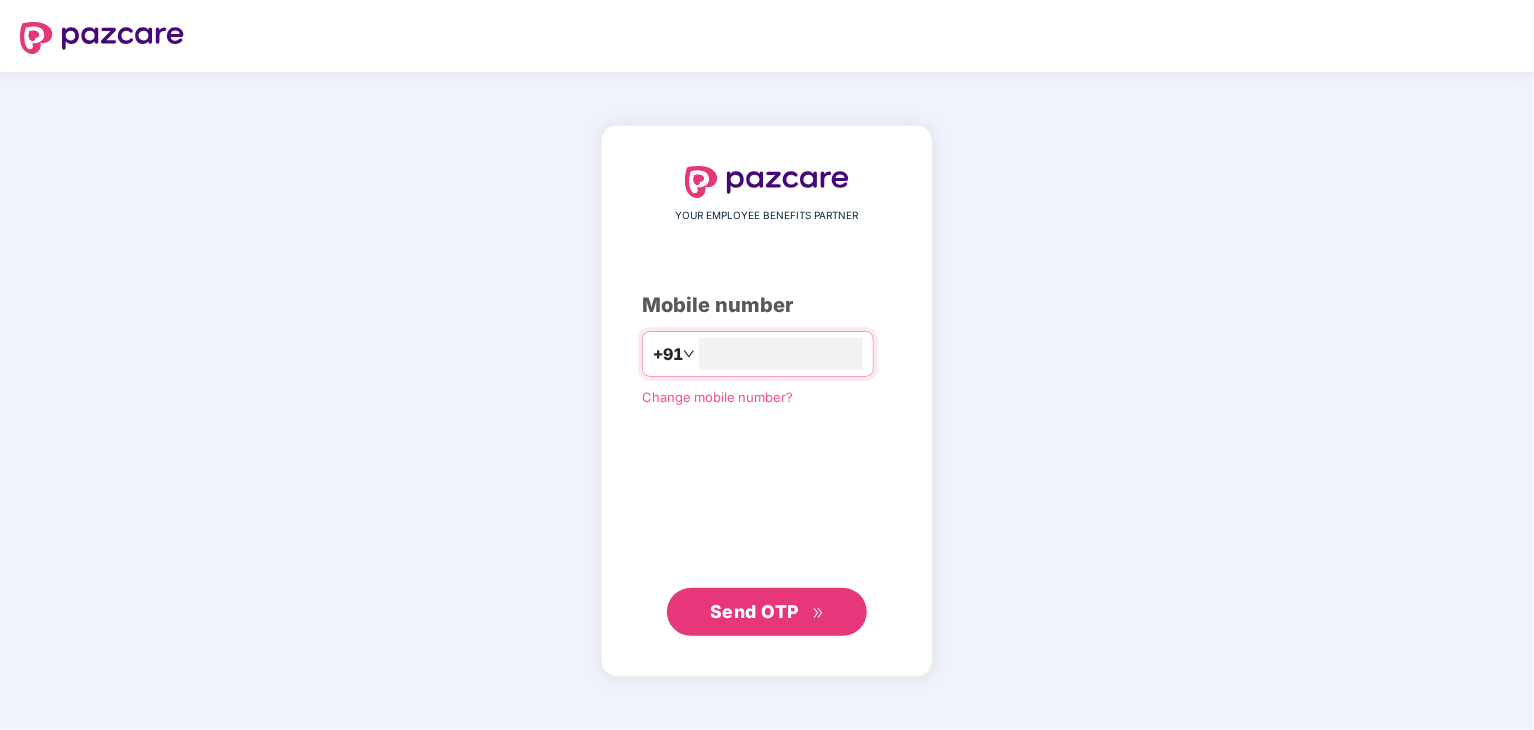 type on "**********" 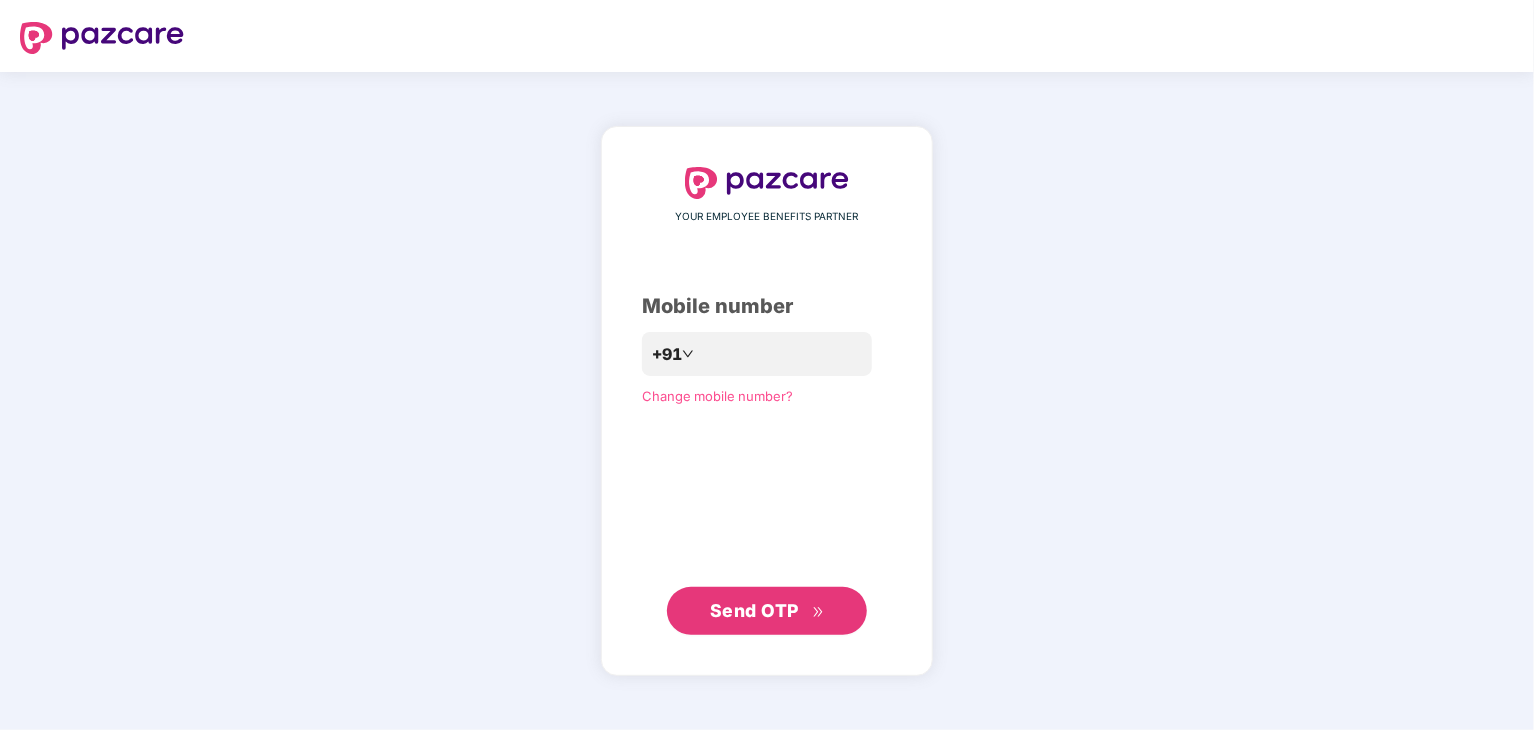 click on "Send OTP" at bounding box center (754, 610) 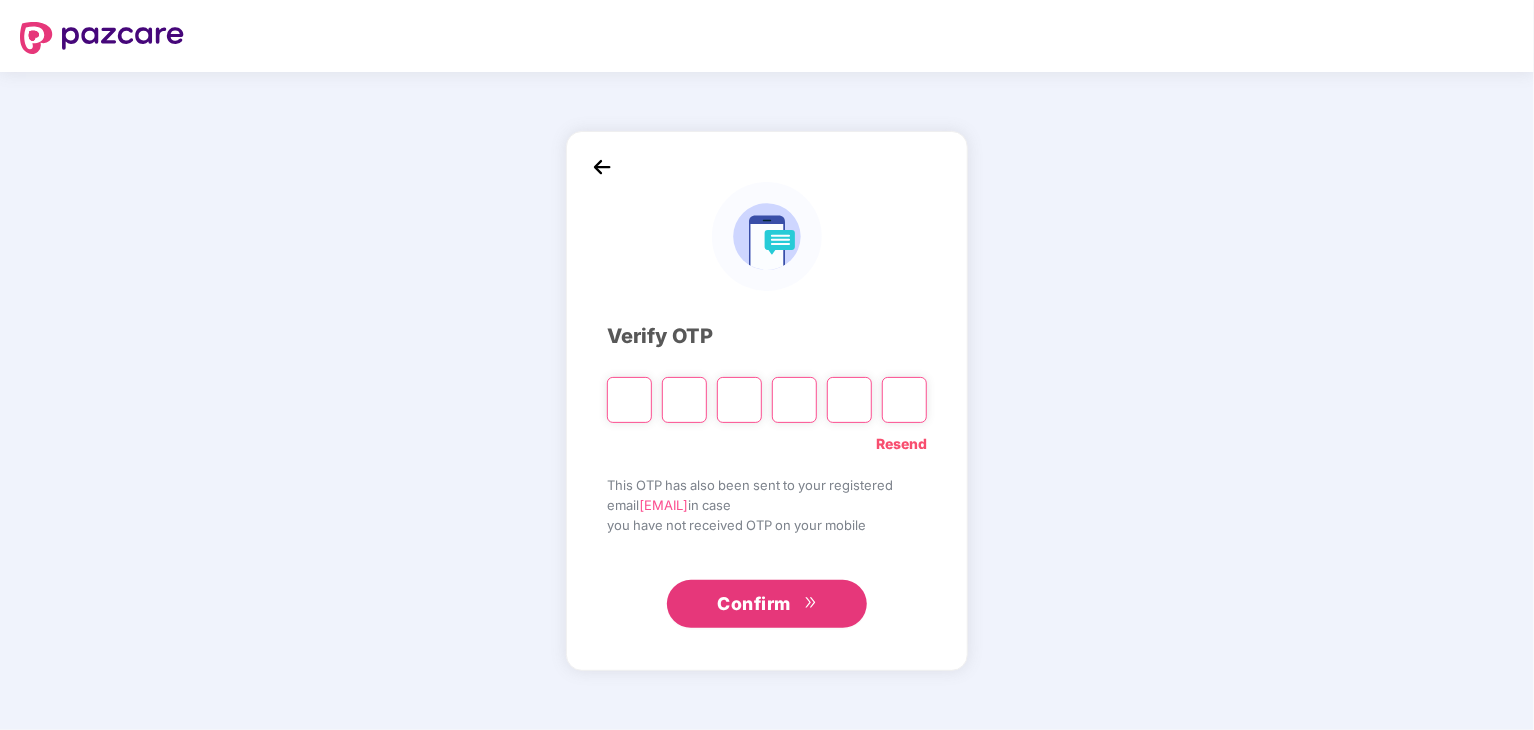 type on "*" 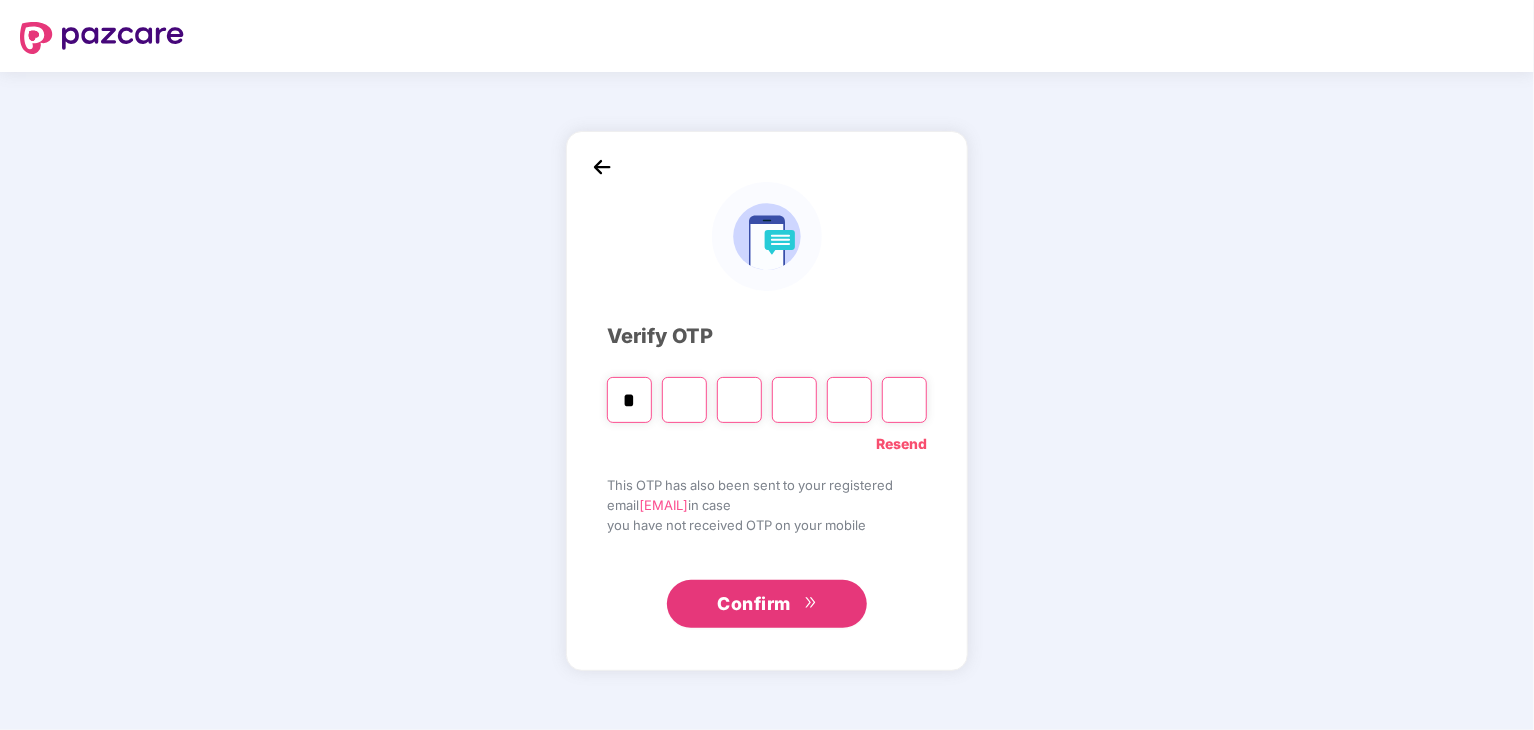 type on "*" 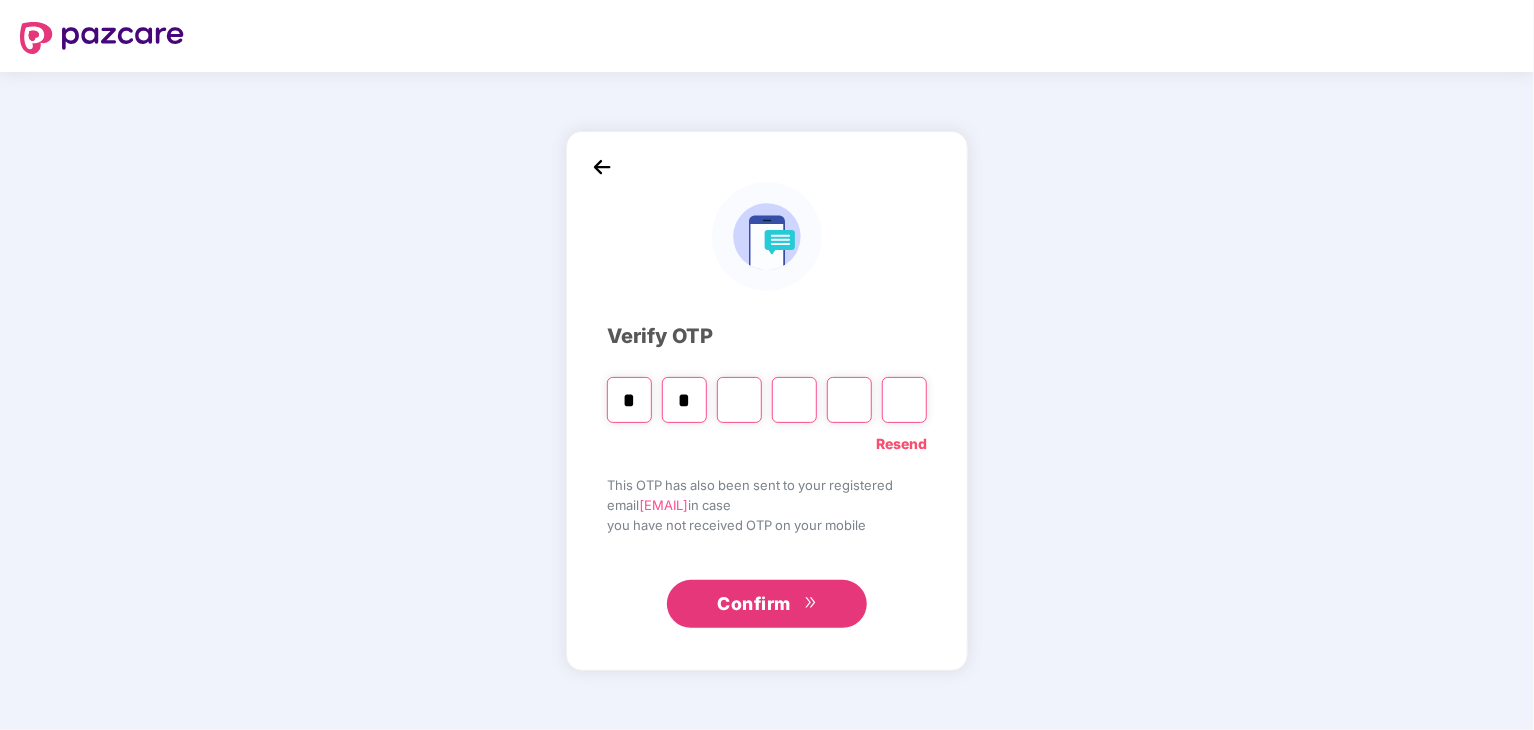 type on "*" 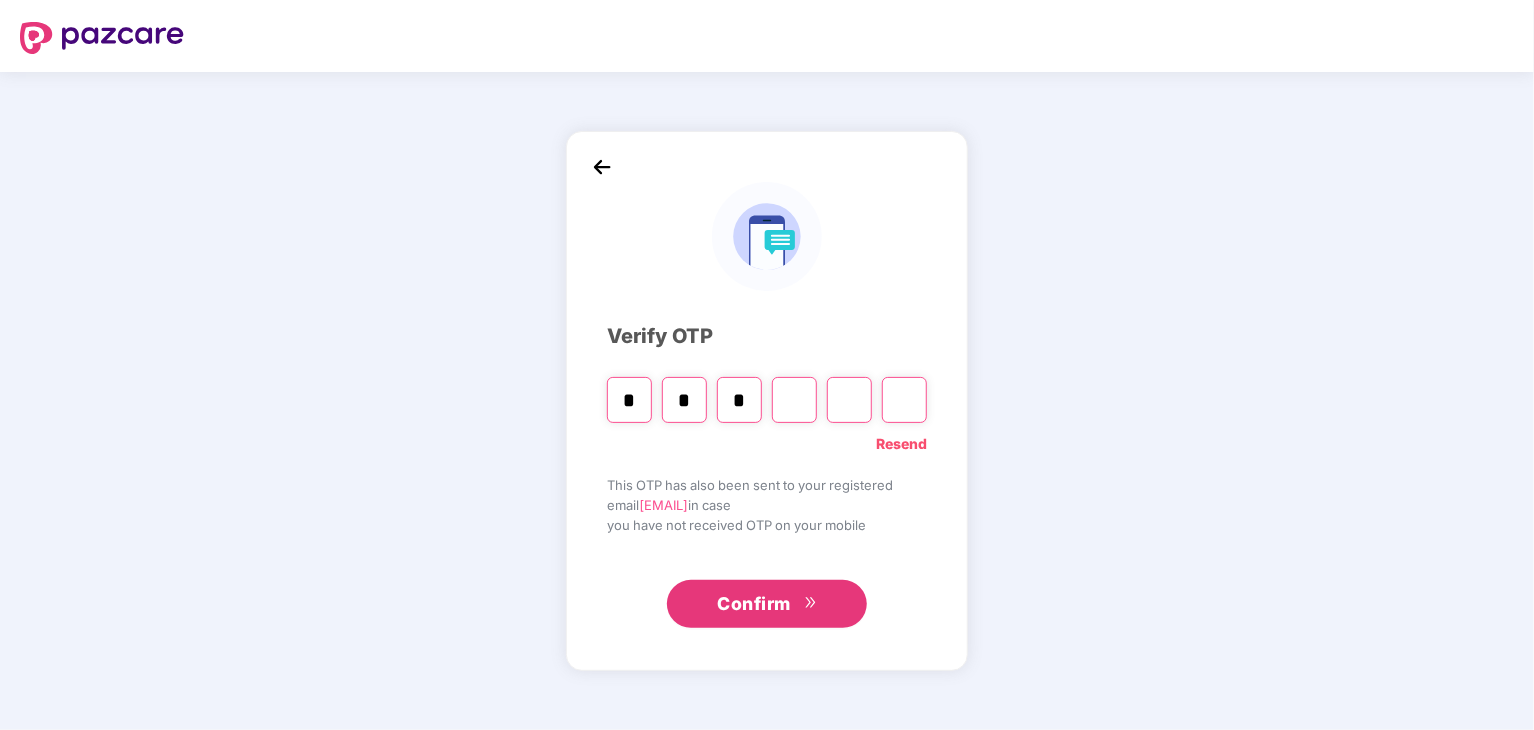 type on "*" 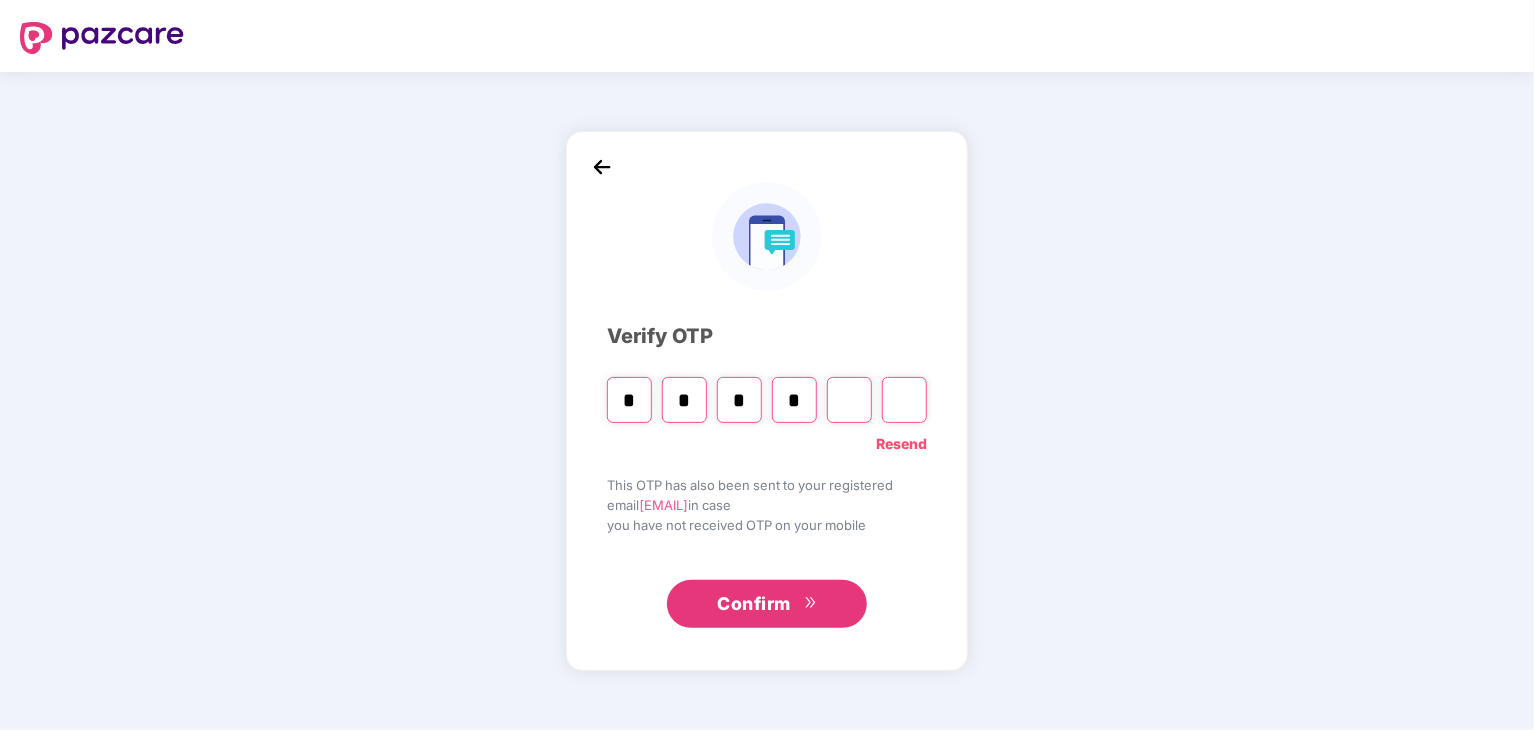 type on "*" 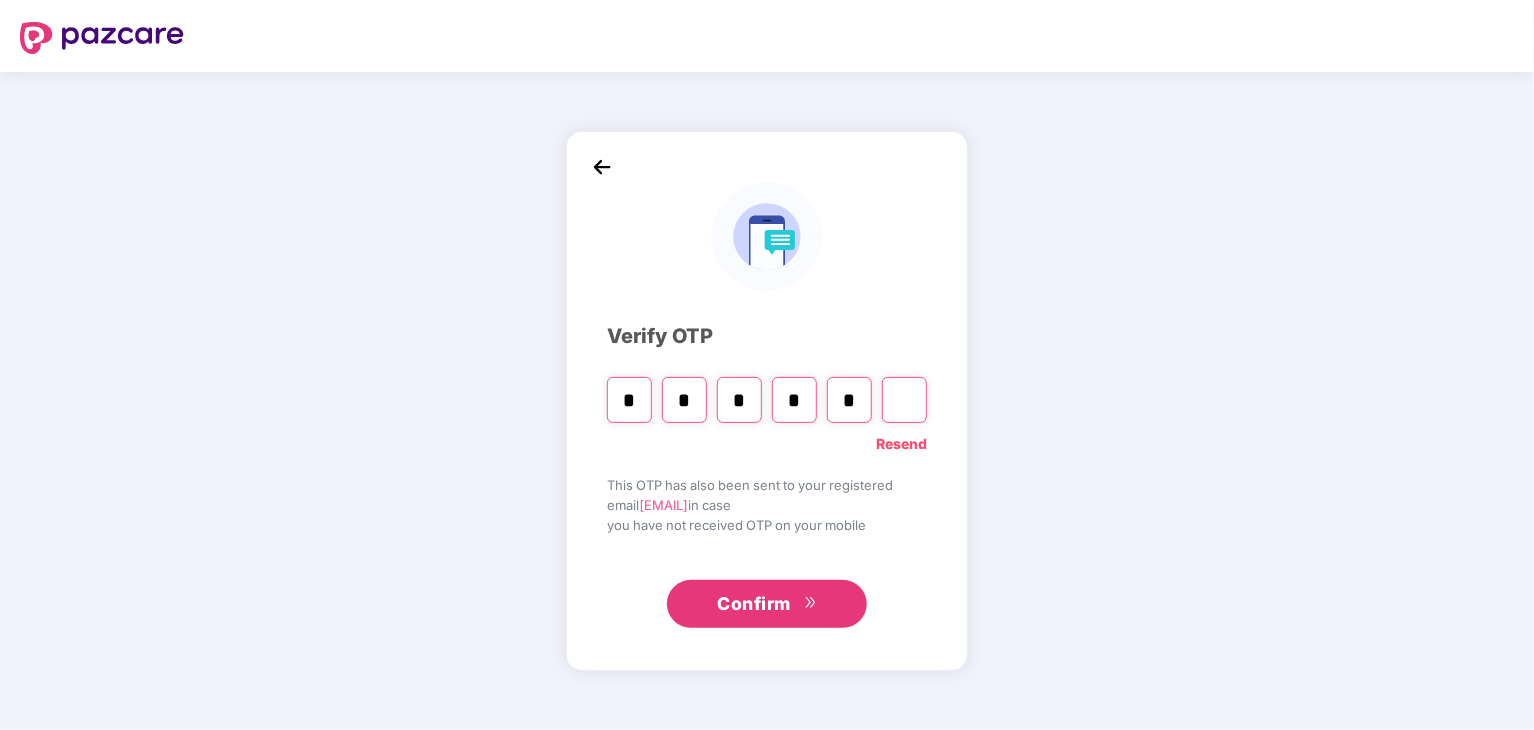 type on "*" 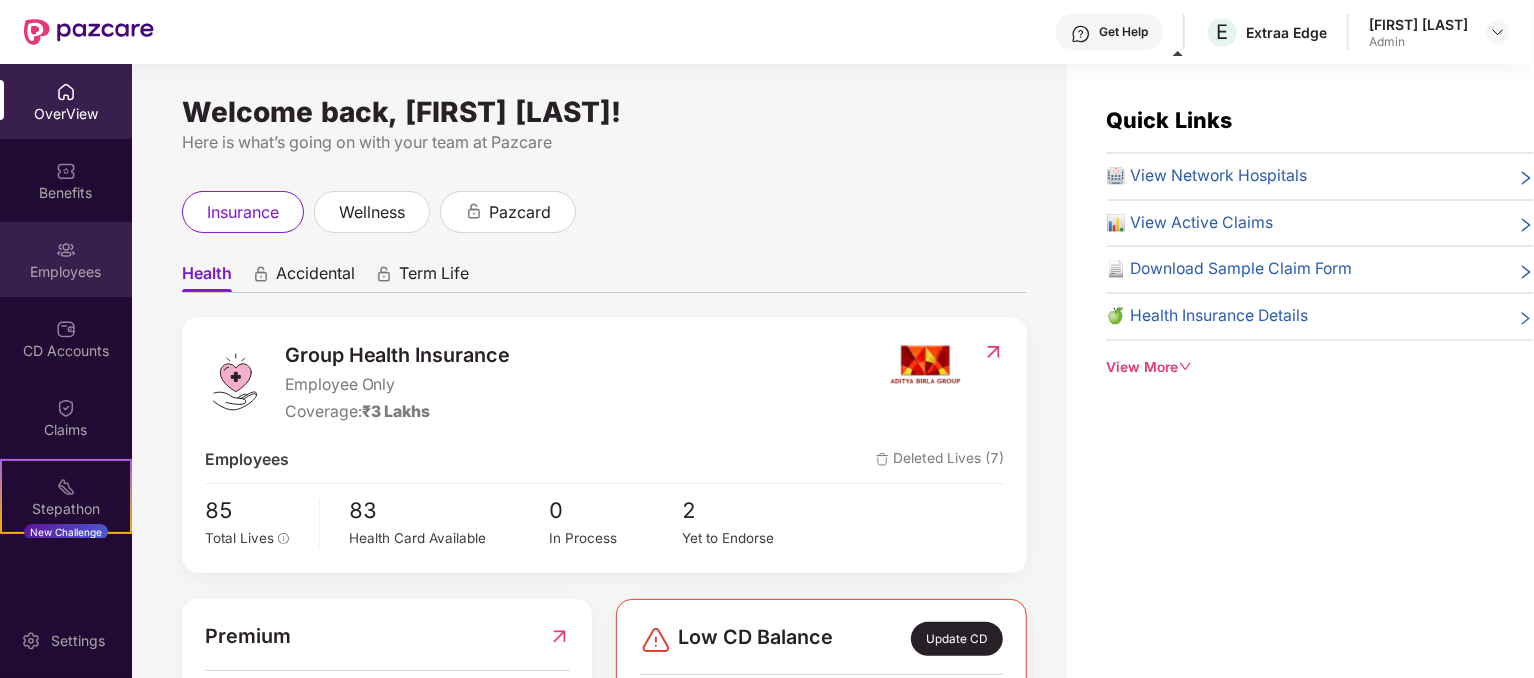 click at bounding box center [66, 250] 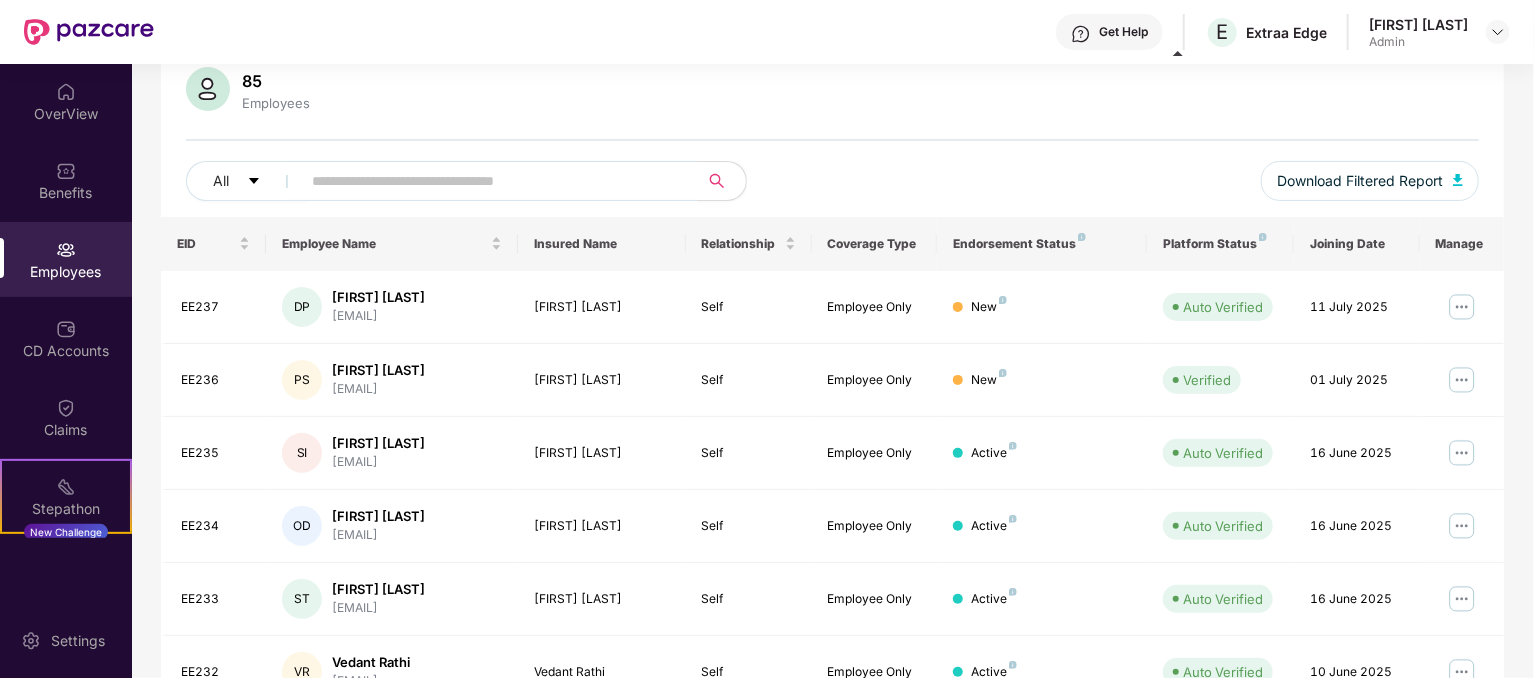 scroll, scrollTop: 0, scrollLeft: 0, axis: both 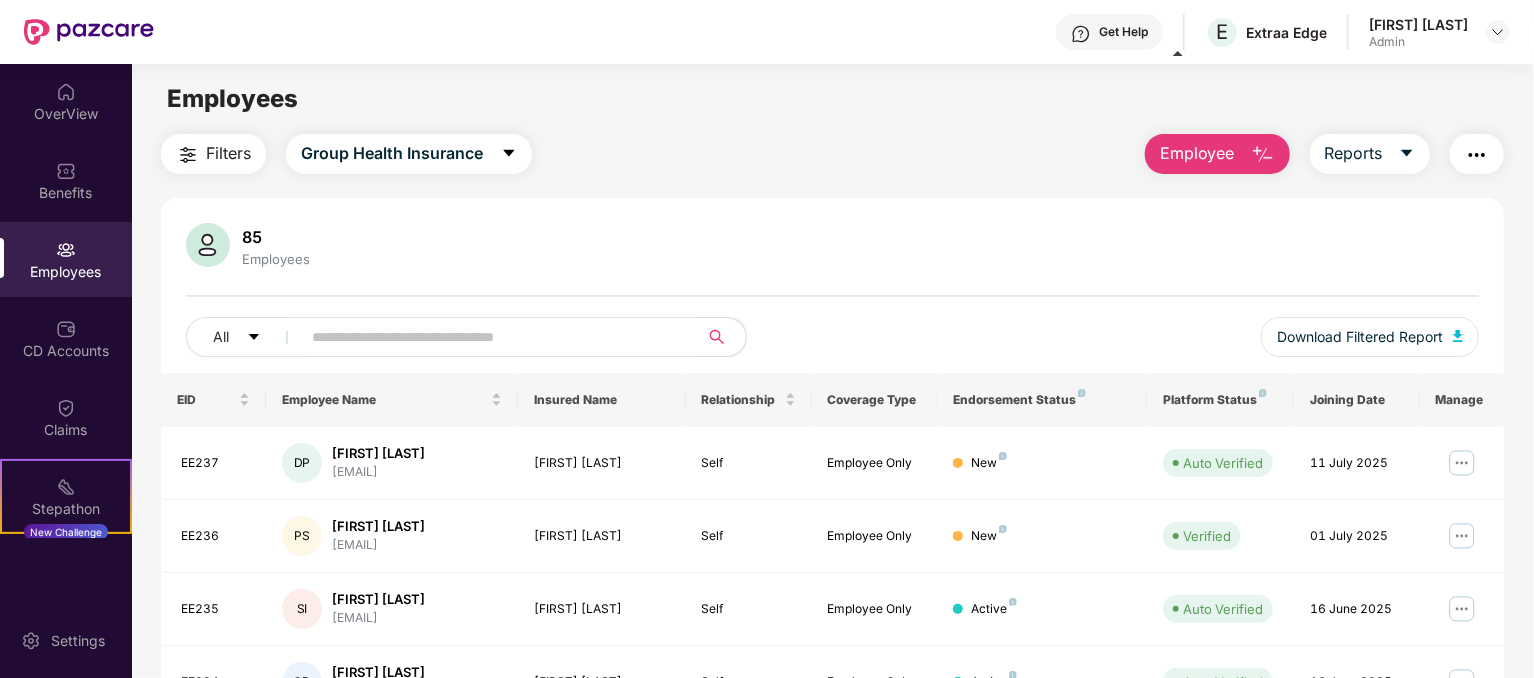 click on "Employee" at bounding box center (1197, 153) 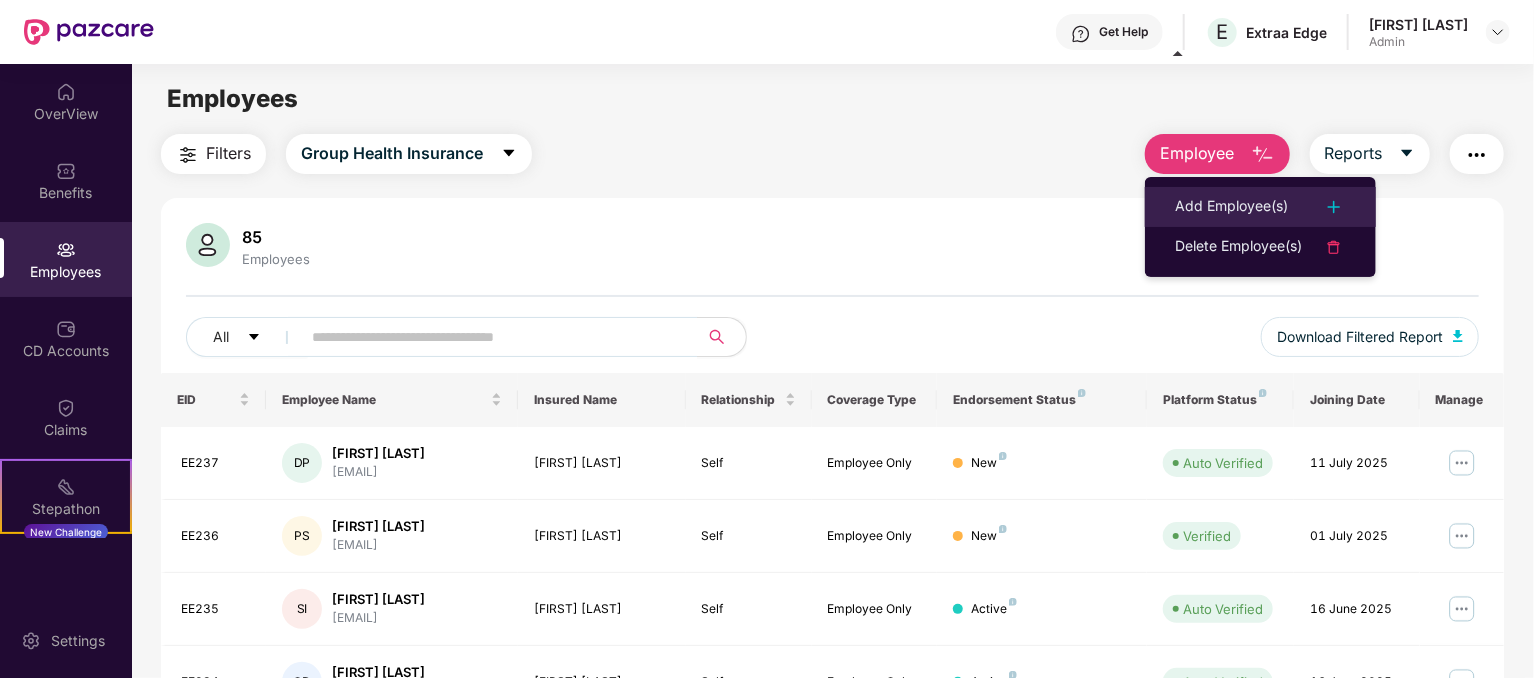 click on "Add Employee(s)" at bounding box center (1231, 207) 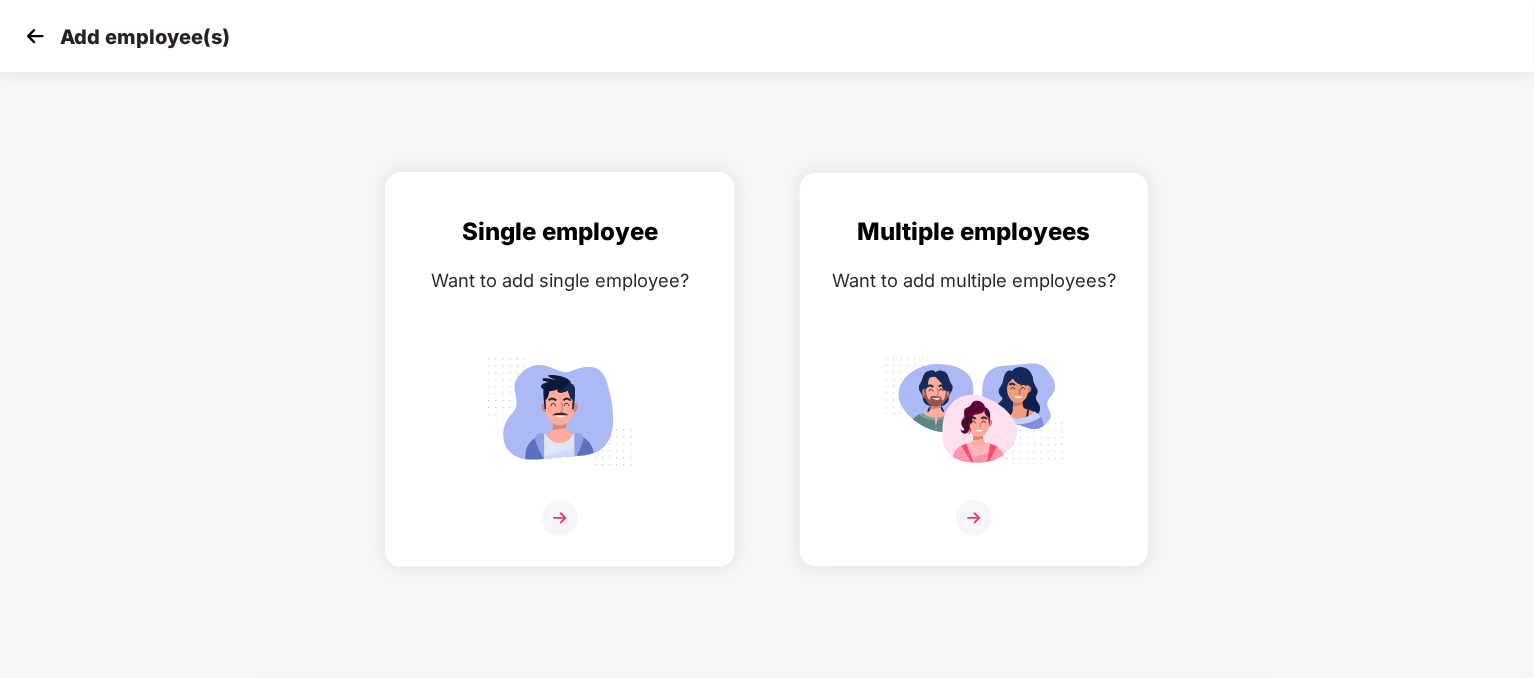 click at bounding box center (560, 411) 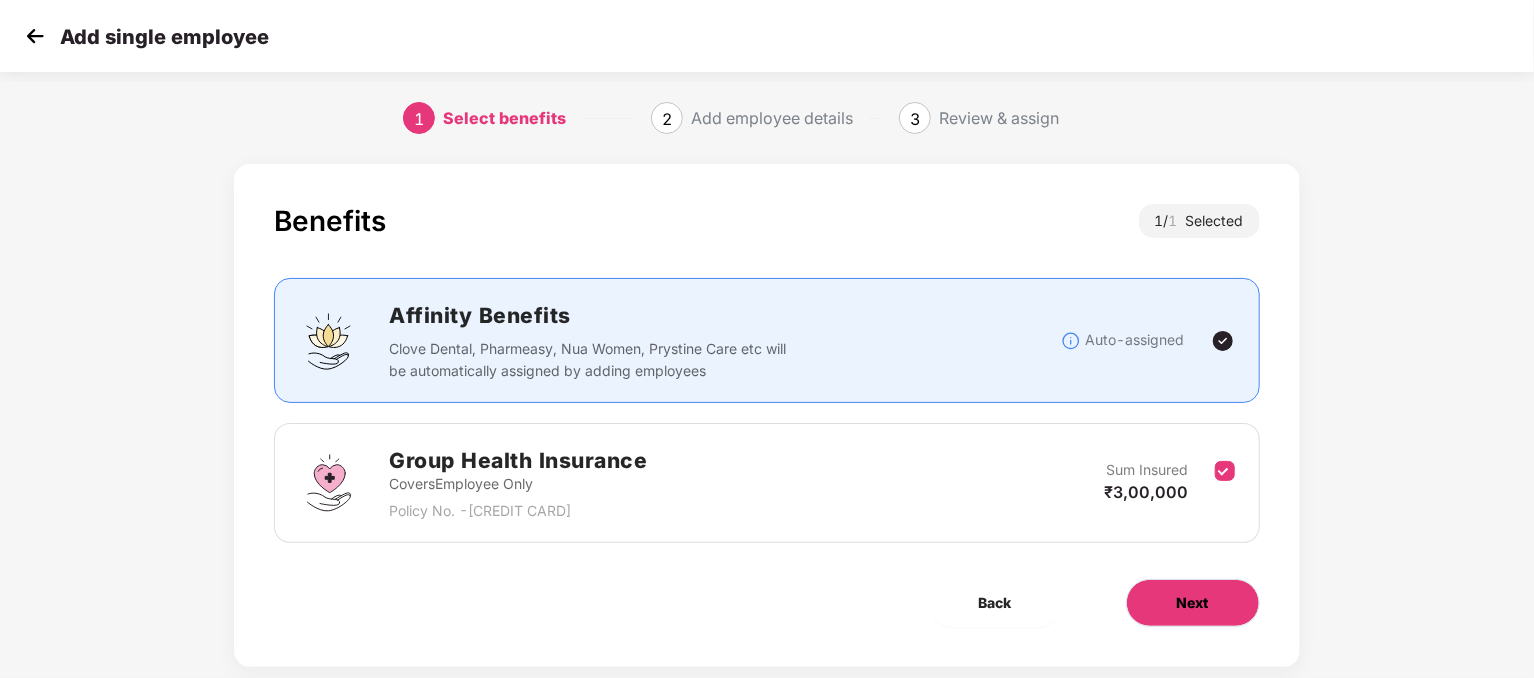click on "Next" at bounding box center [1193, 603] 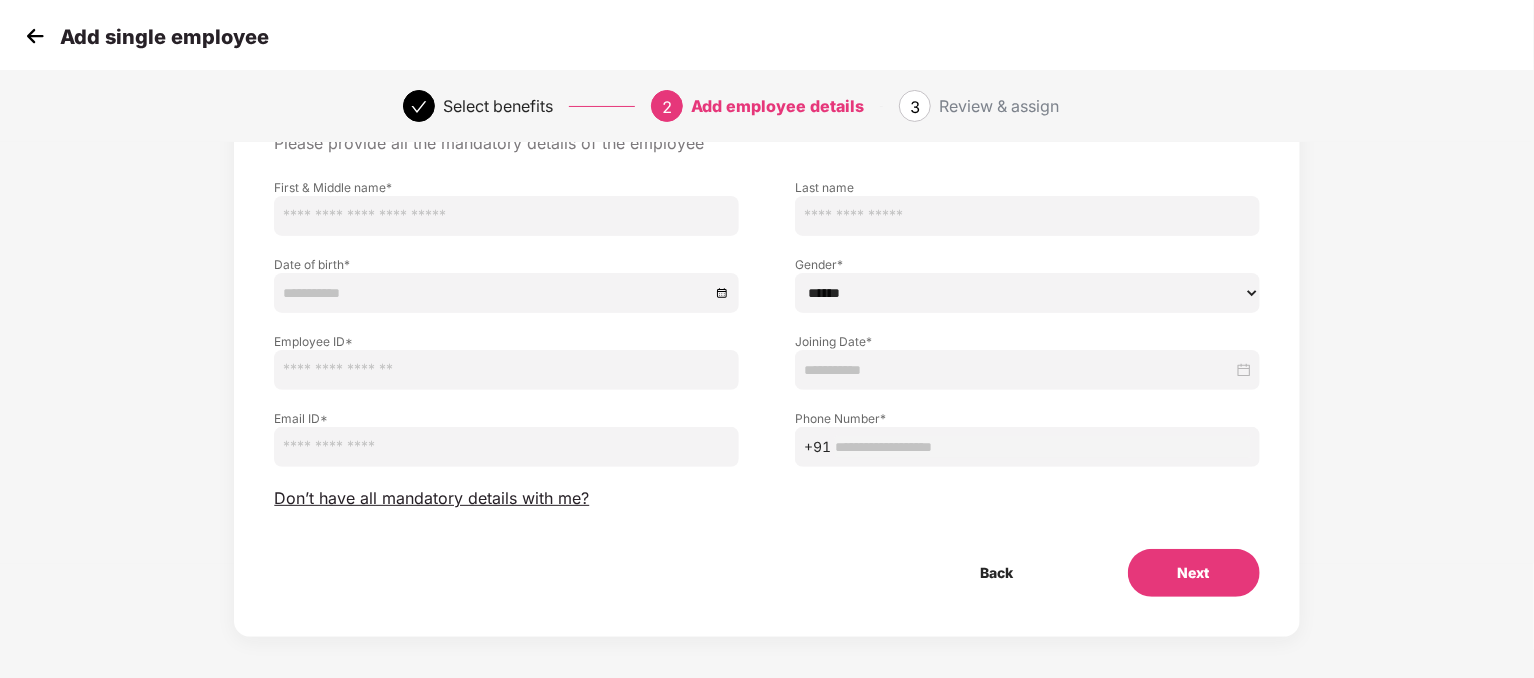 scroll, scrollTop: 113, scrollLeft: 0, axis: vertical 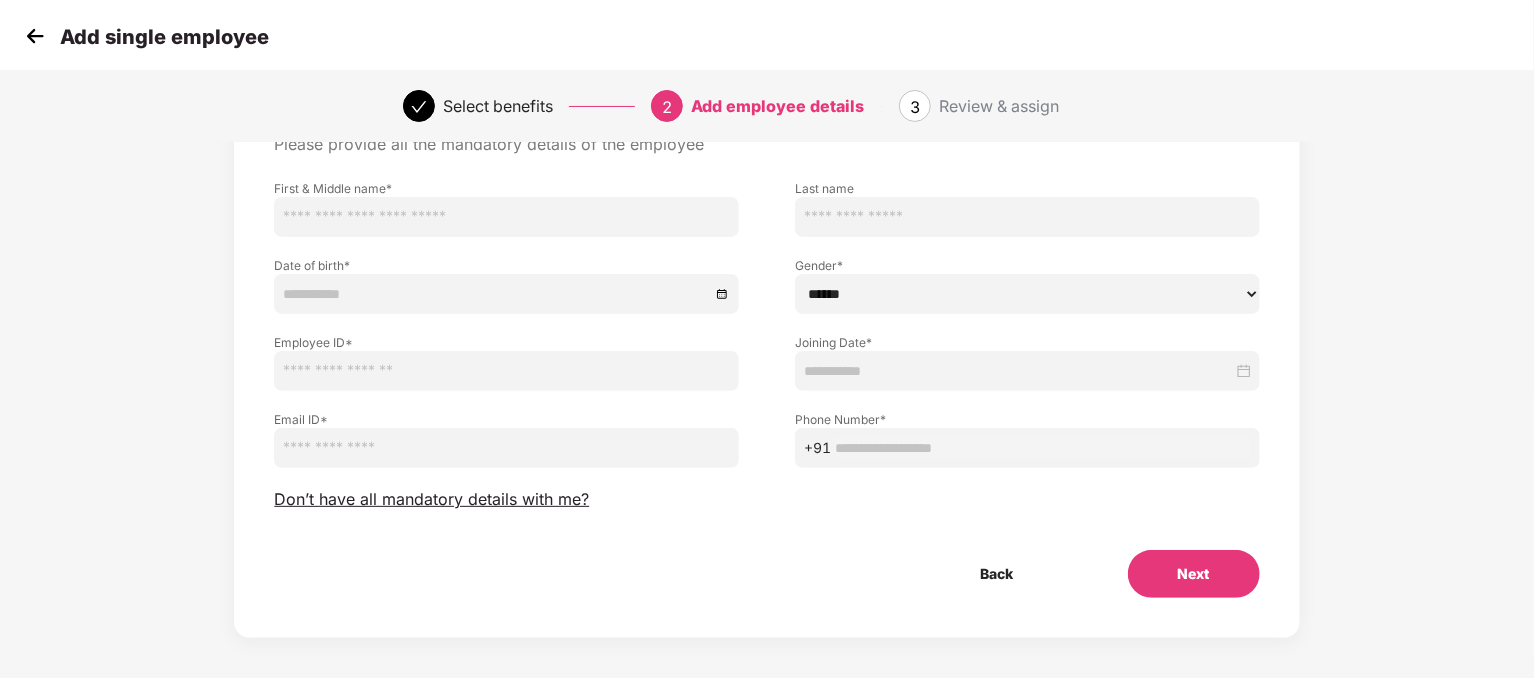 click at bounding box center [506, 217] 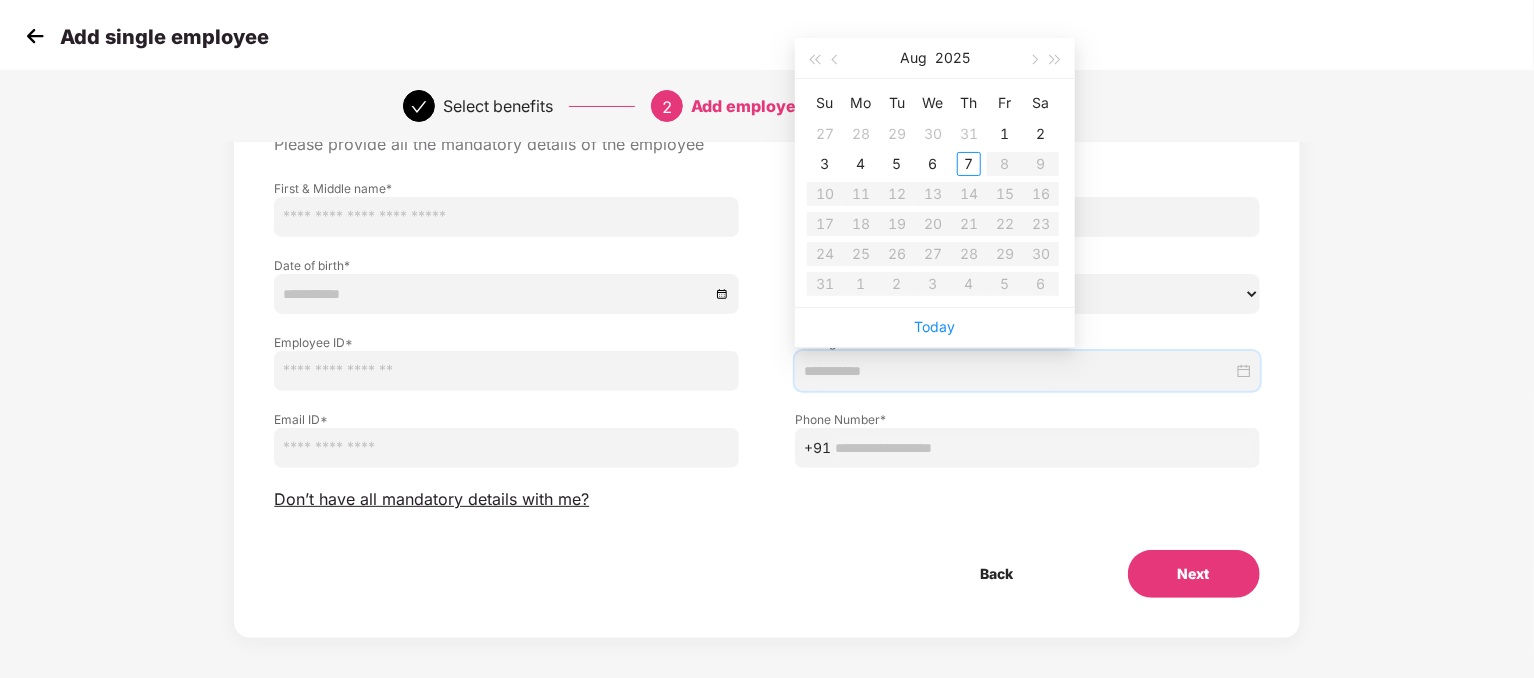 click at bounding box center (1018, 371) 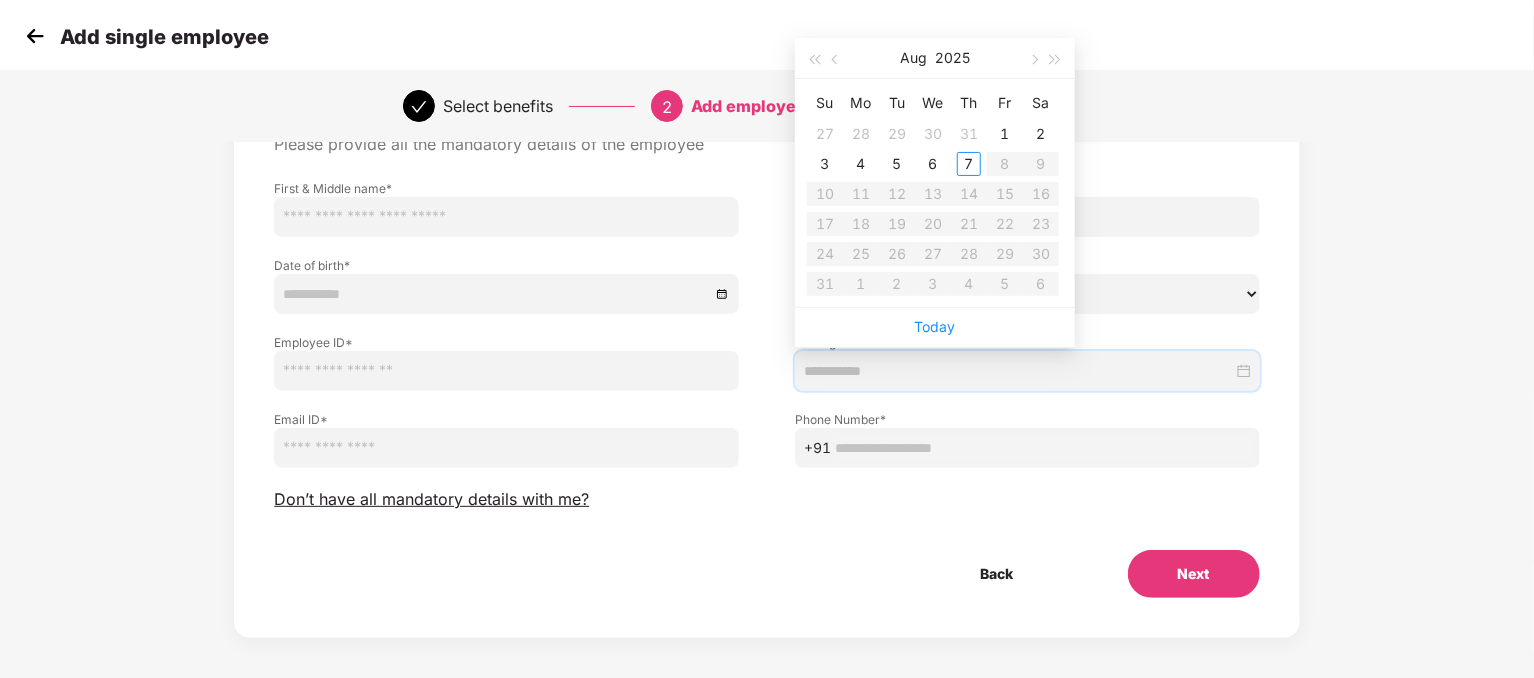 type on "**********" 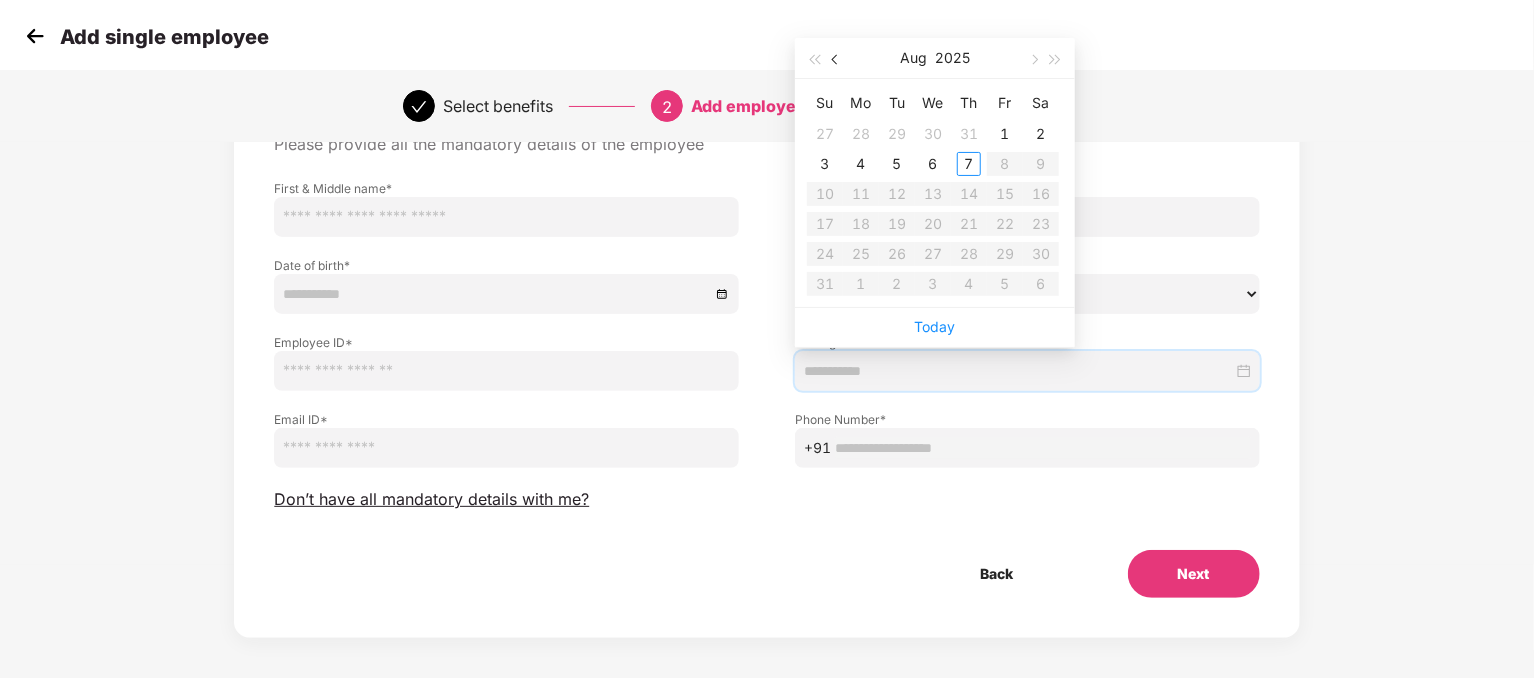 click at bounding box center [836, 58] 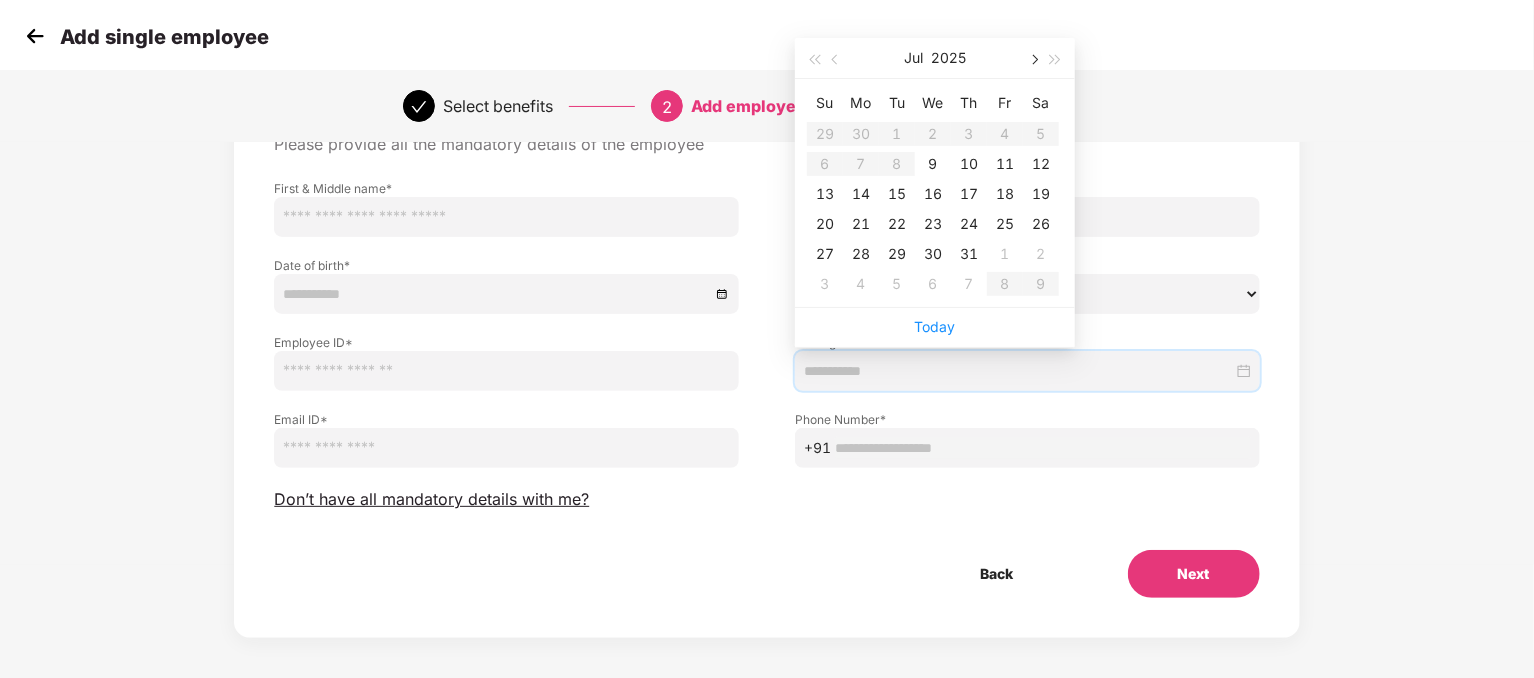 click at bounding box center [1033, 60] 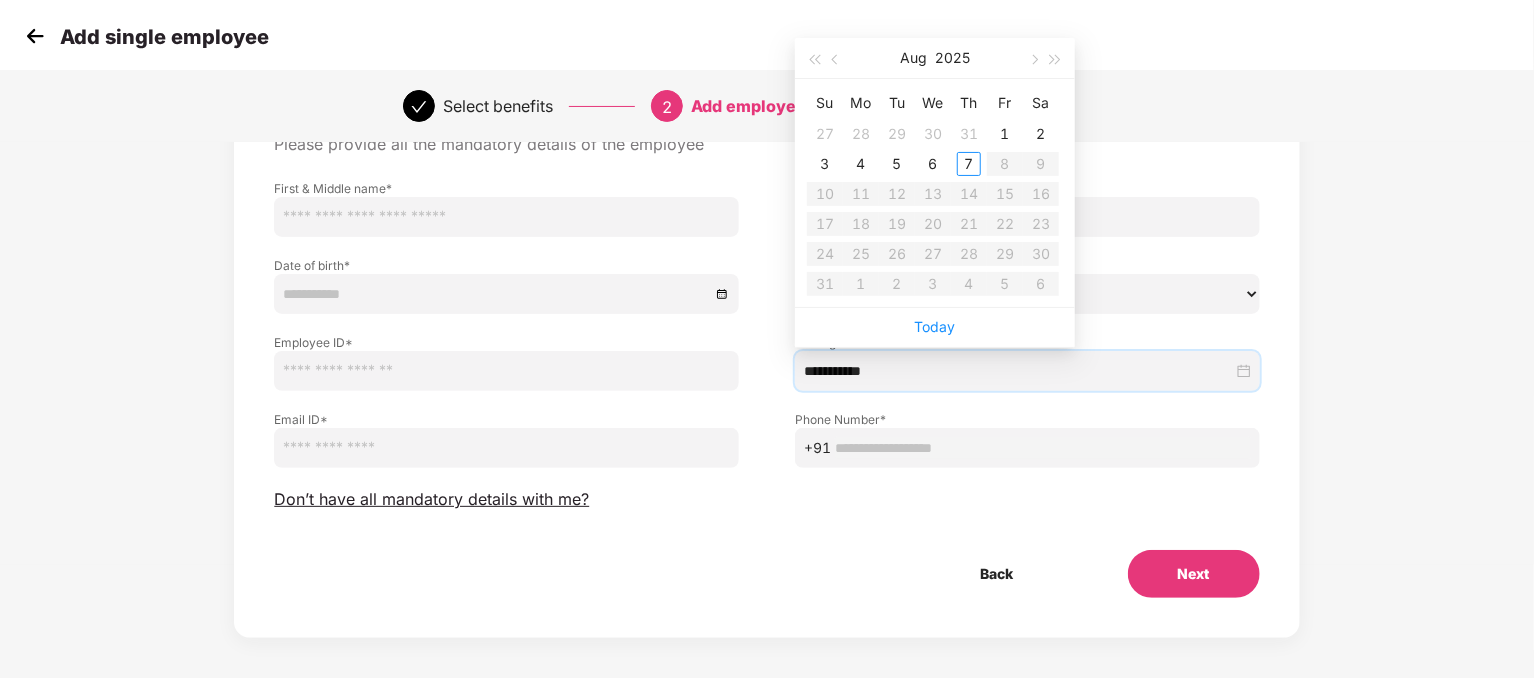 type on "**********" 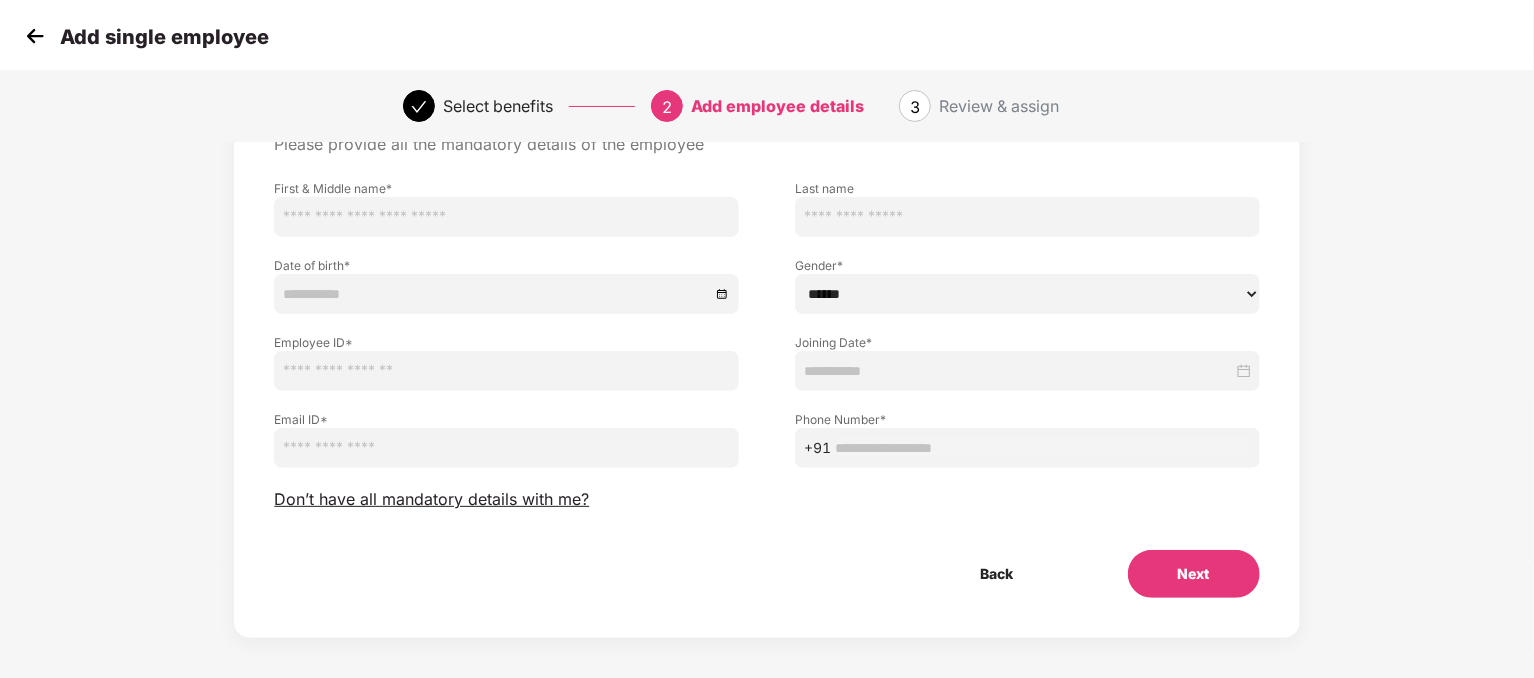 click at bounding box center [506, 448] 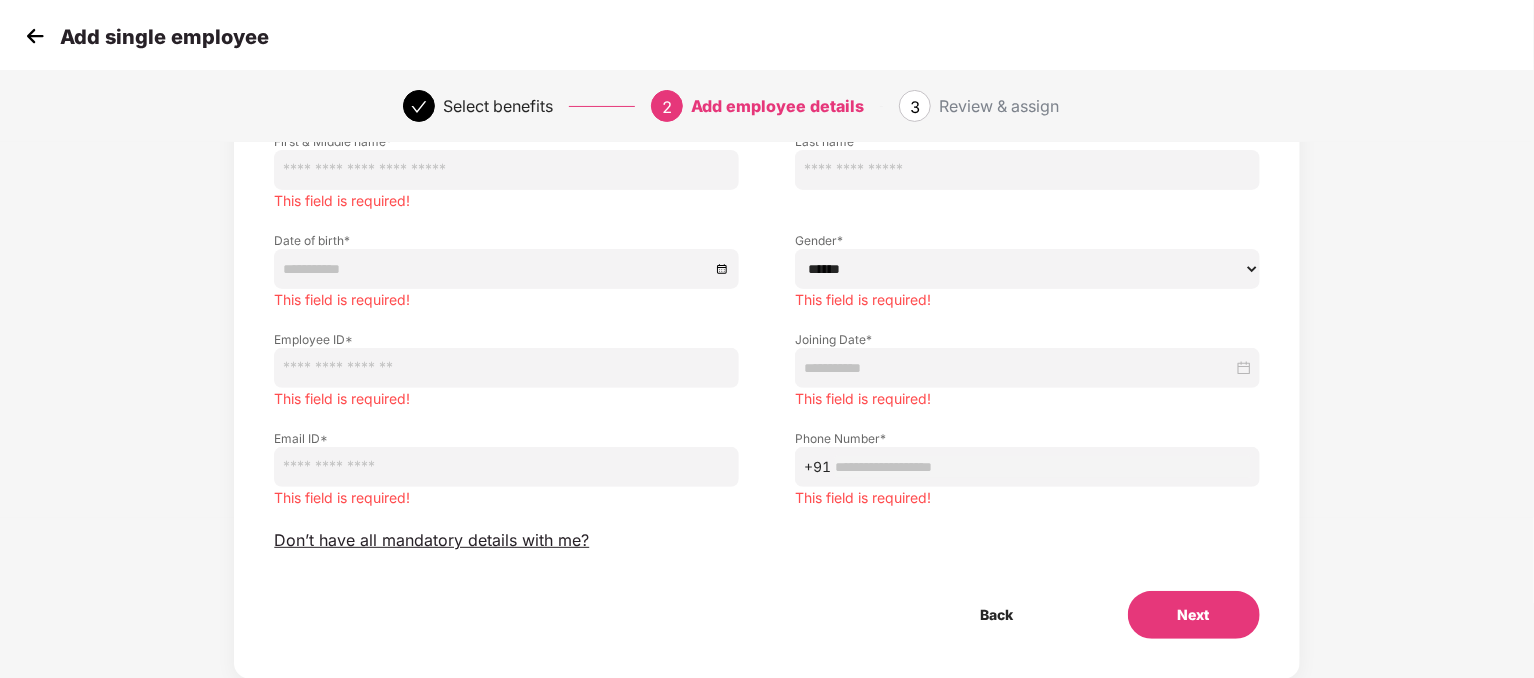 scroll, scrollTop: 106, scrollLeft: 0, axis: vertical 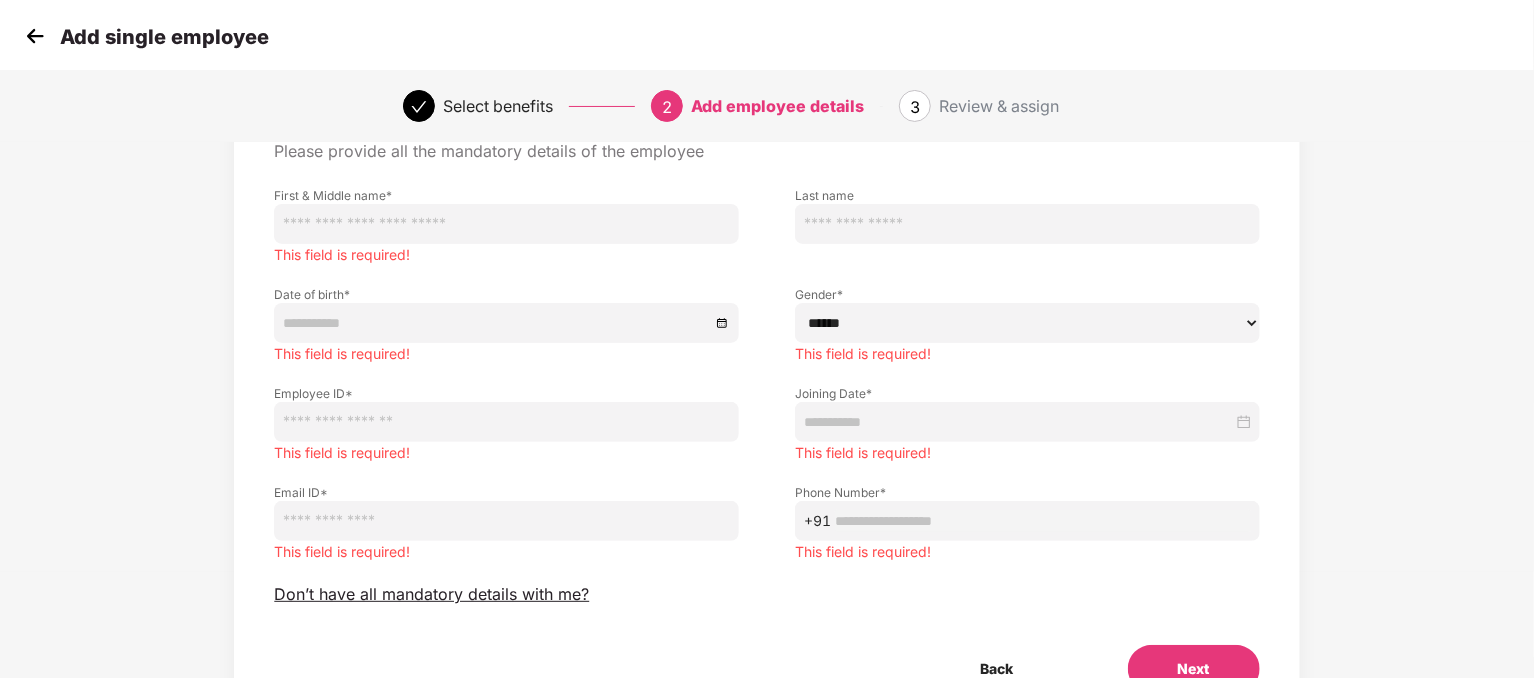 click at bounding box center (35, 36) 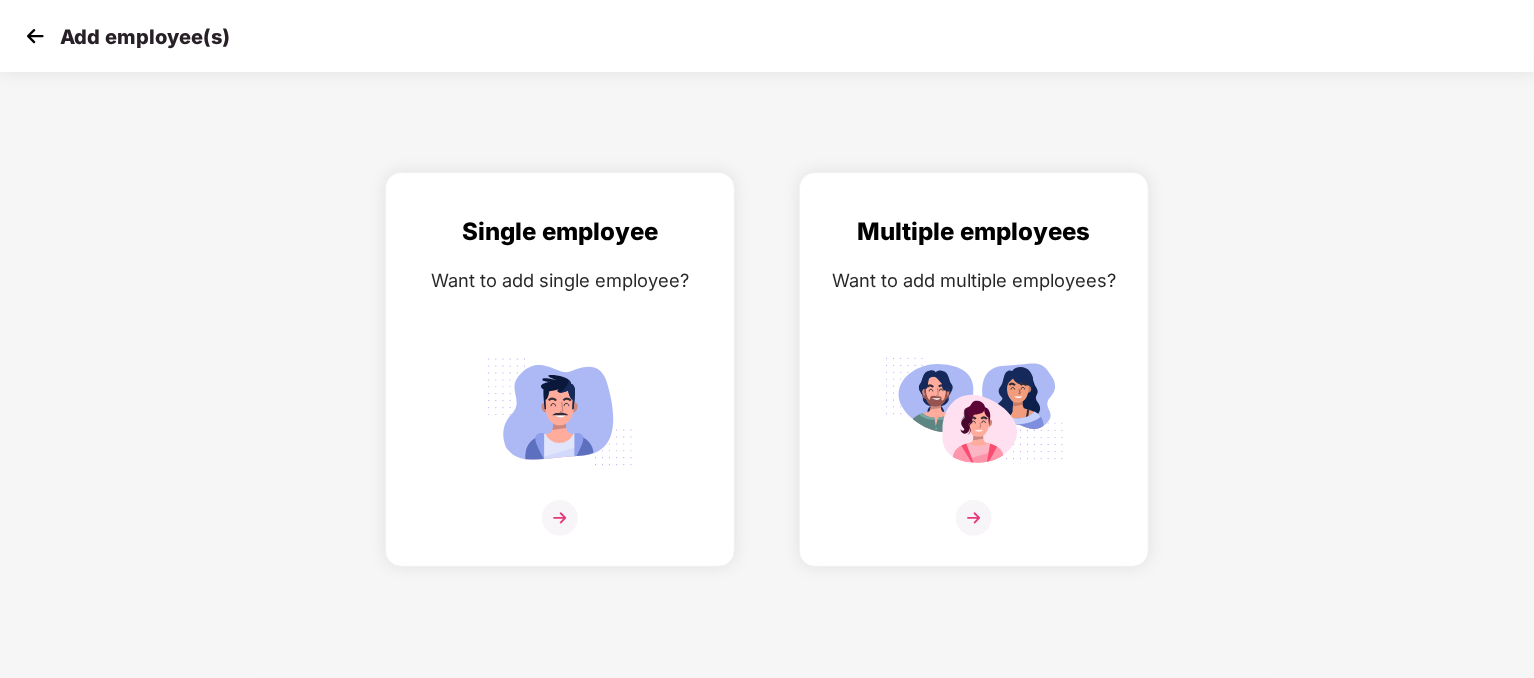 scroll, scrollTop: 0, scrollLeft: 0, axis: both 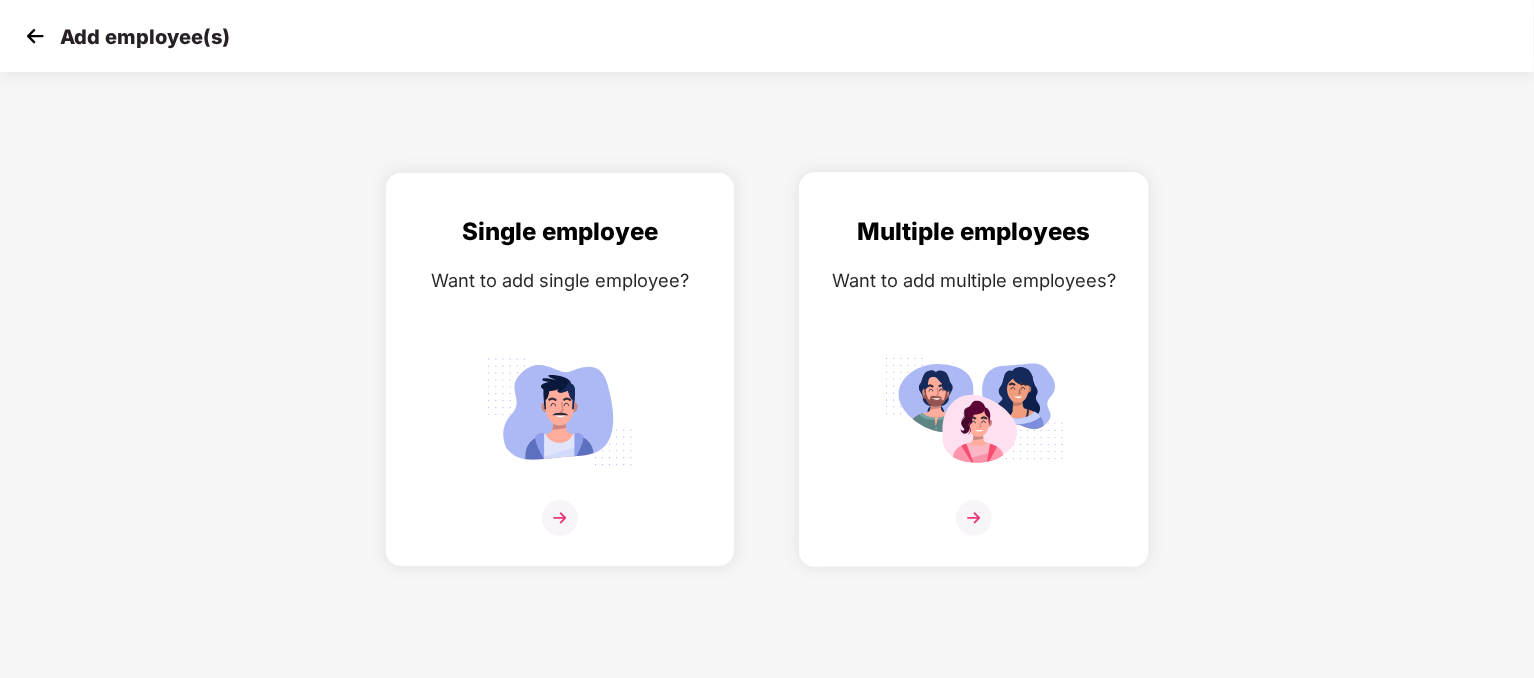 click on "Multiple employees Want to add multiple employees?" at bounding box center (974, 387) 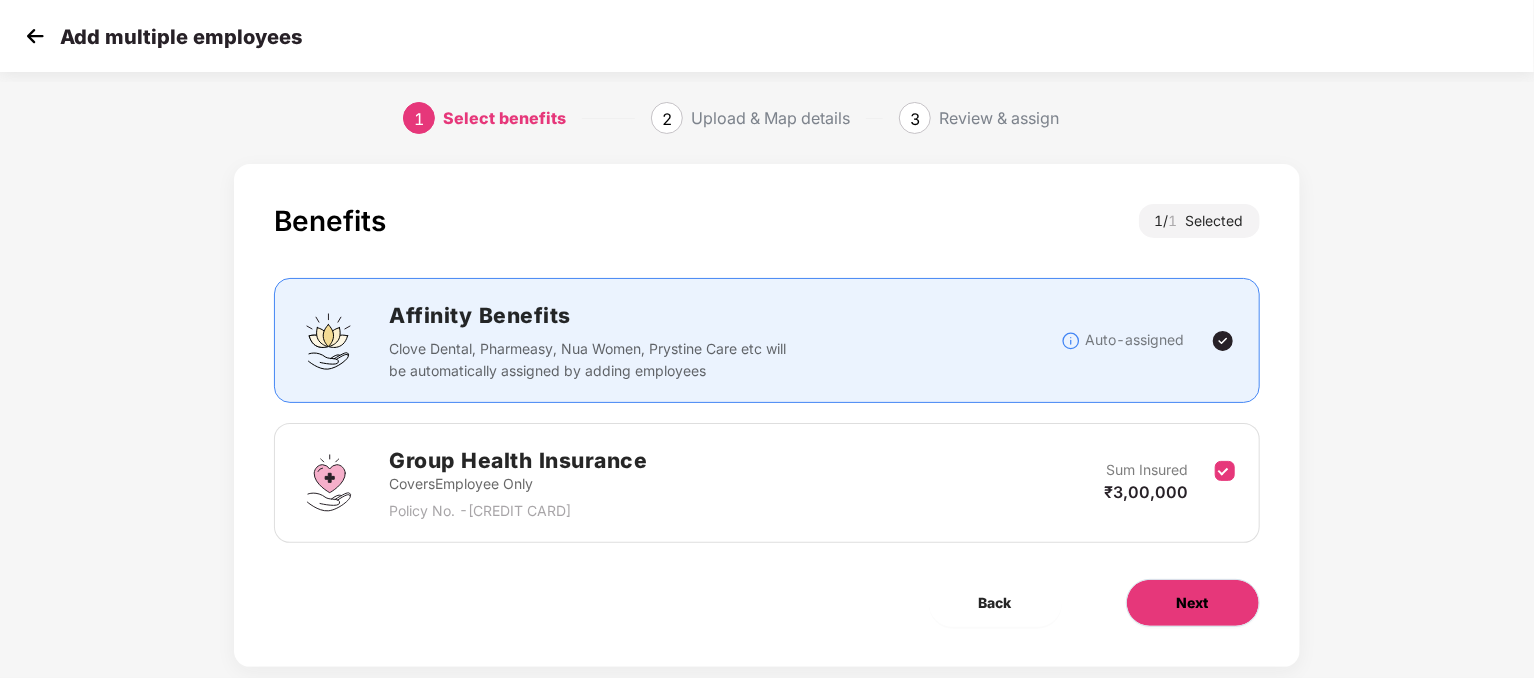 click on "Next" at bounding box center [1193, 603] 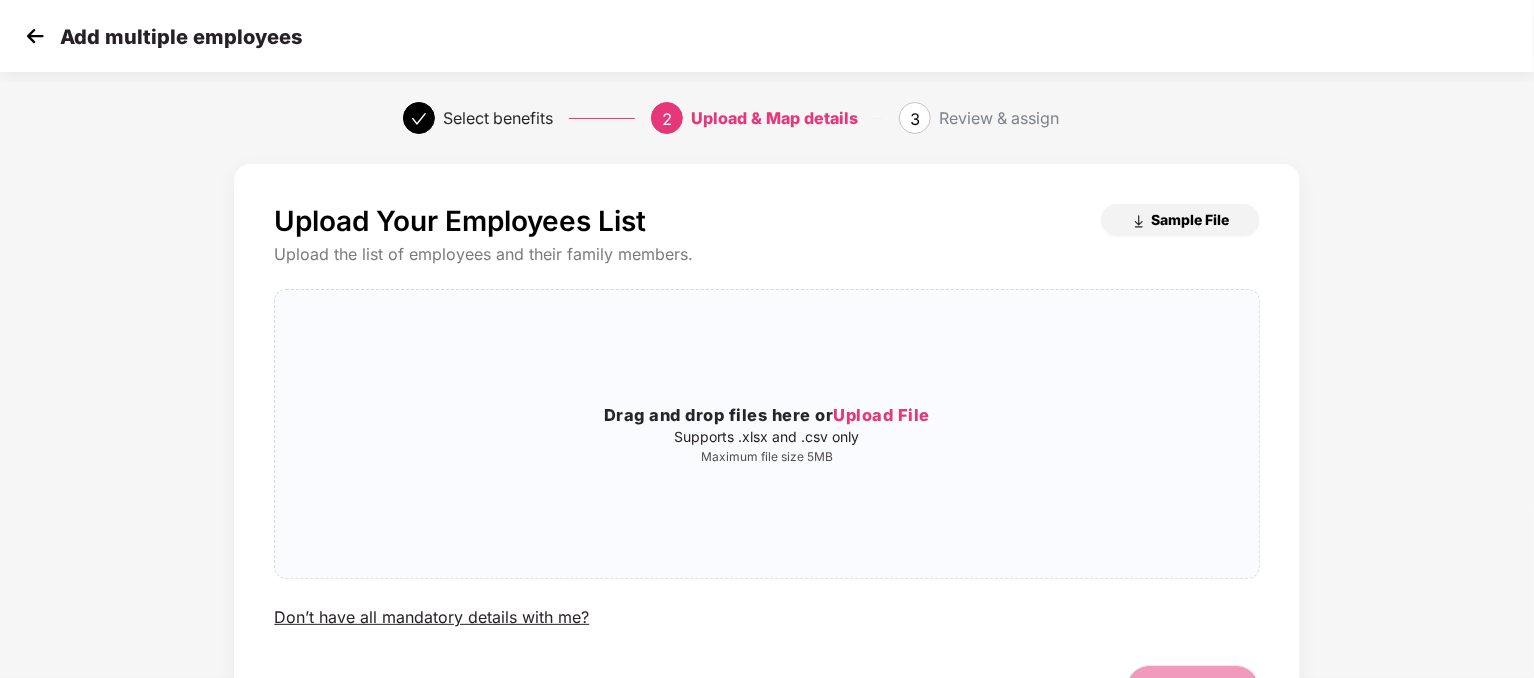 click on "Sample File" at bounding box center [1191, 219] 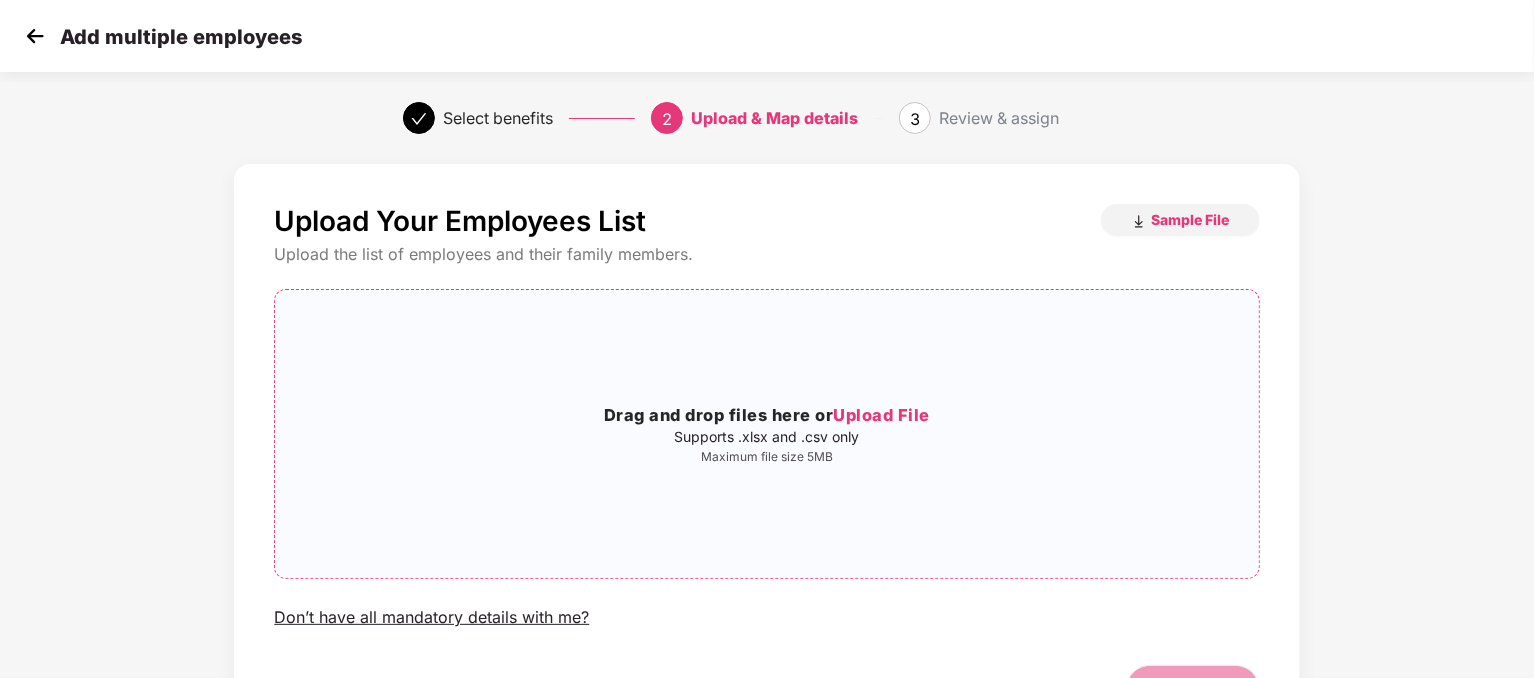 click on "Upload File" at bounding box center [881, 415] 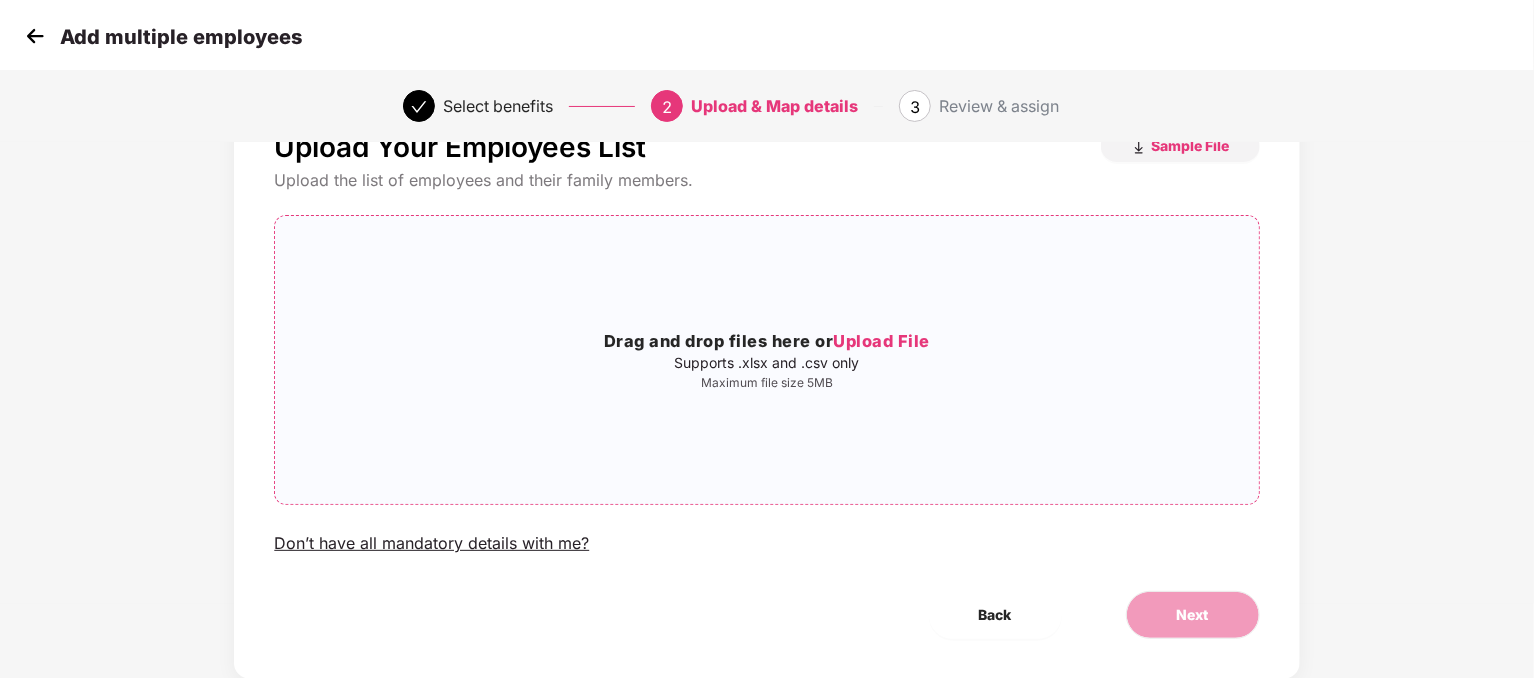 scroll, scrollTop: 75, scrollLeft: 0, axis: vertical 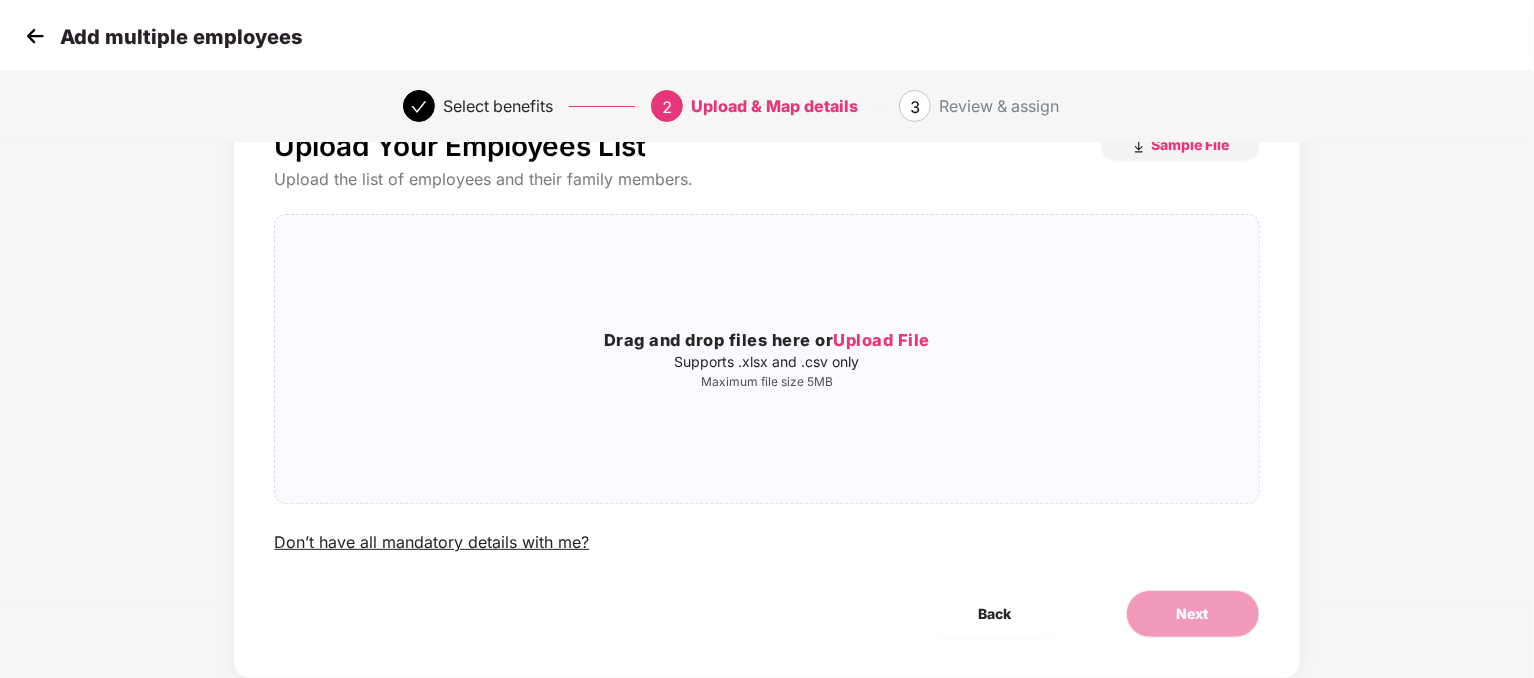 click at bounding box center [35, 36] 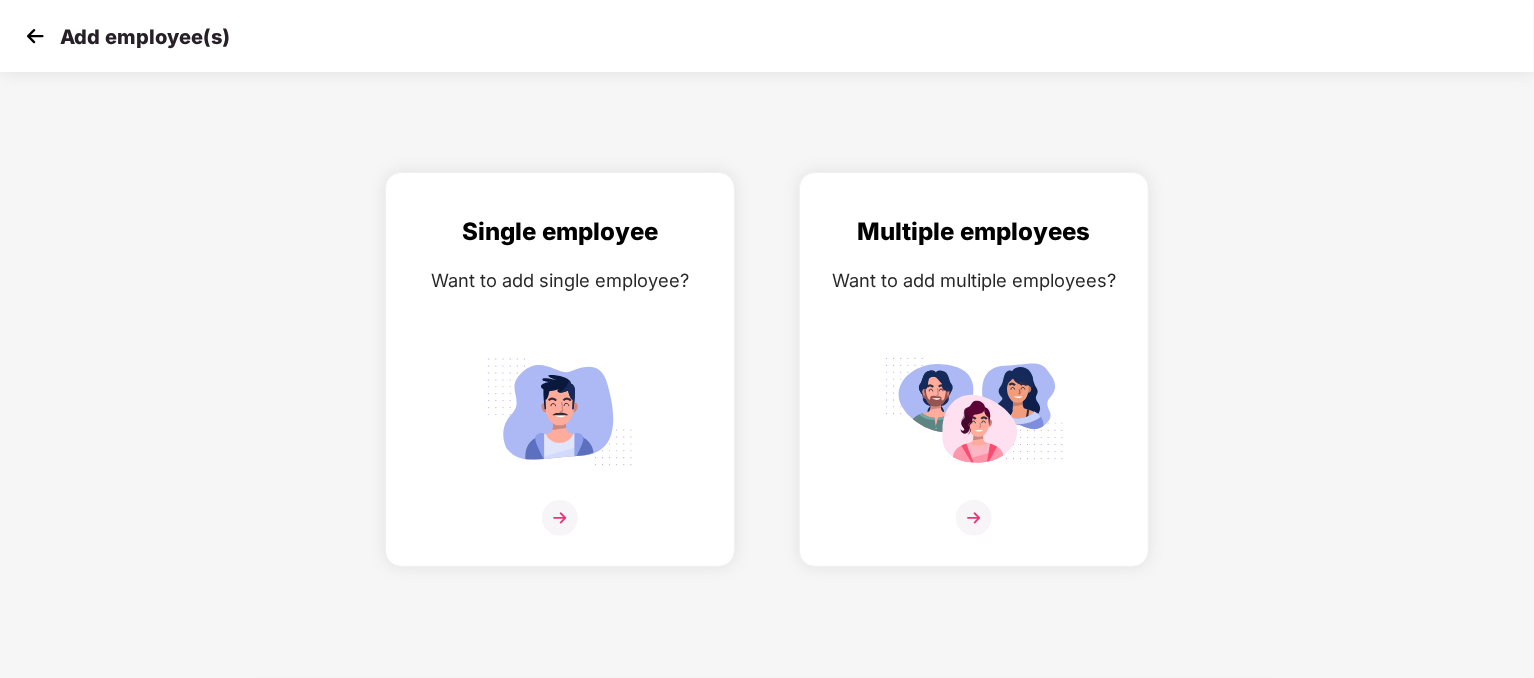 scroll, scrollTop: 0, scrollLeft: 0, axis: both 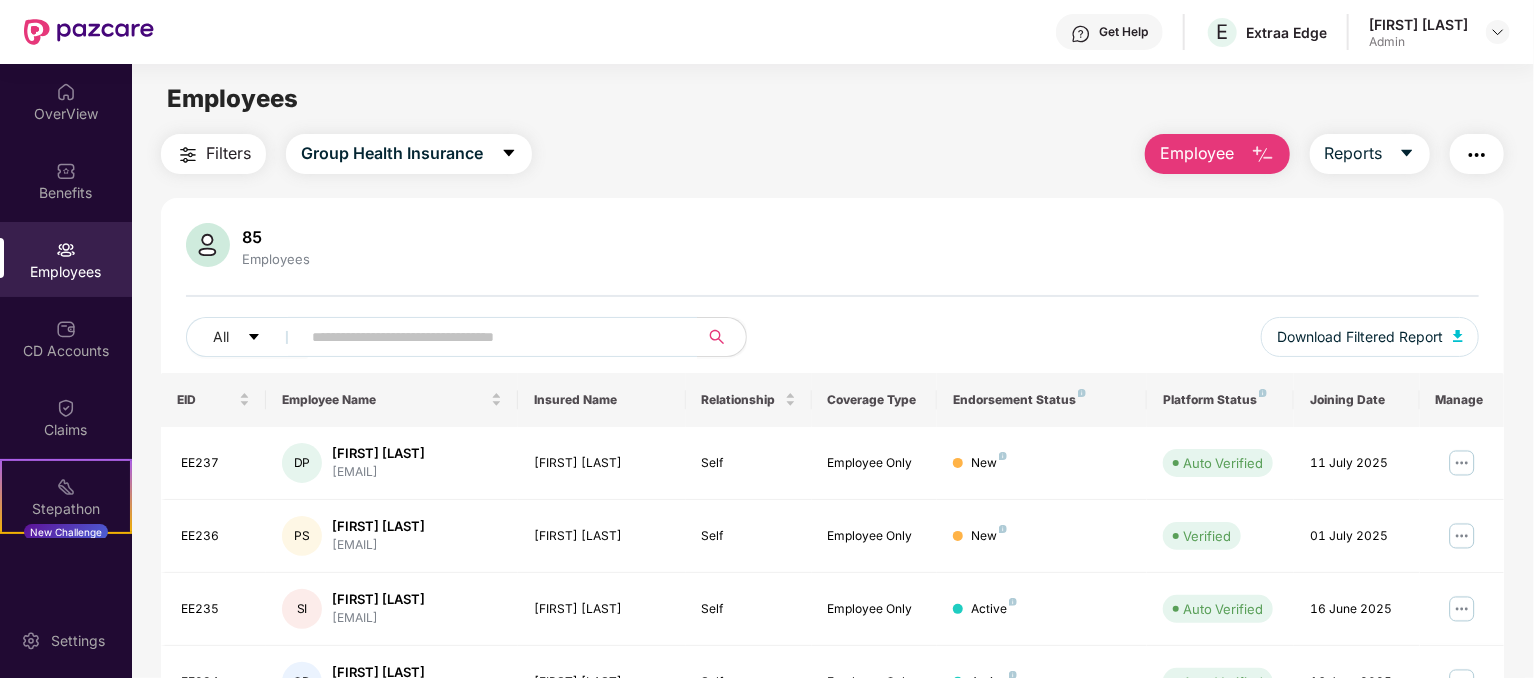 click on "Employee" at bounding box center (1197, 153) 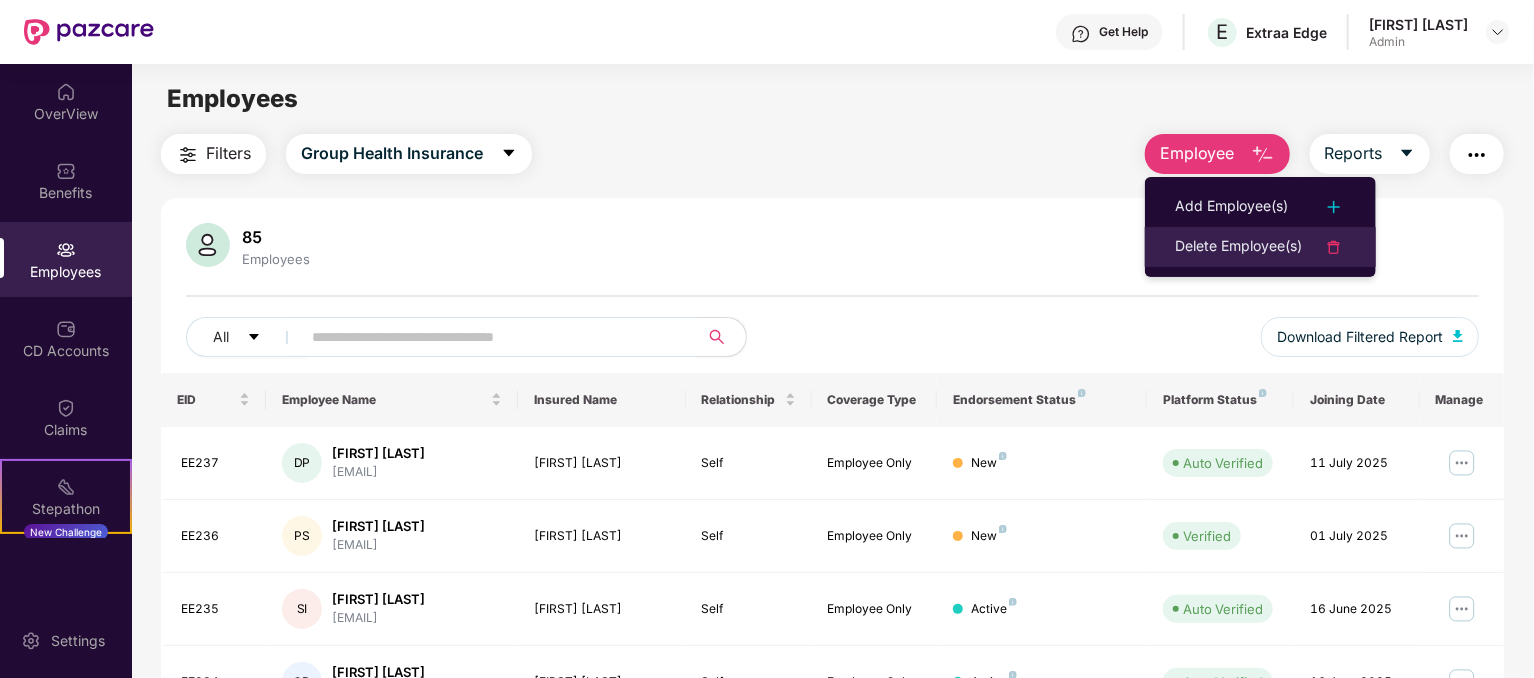 click on "Delete Employee(s)" at bounding box center (1238, 247) 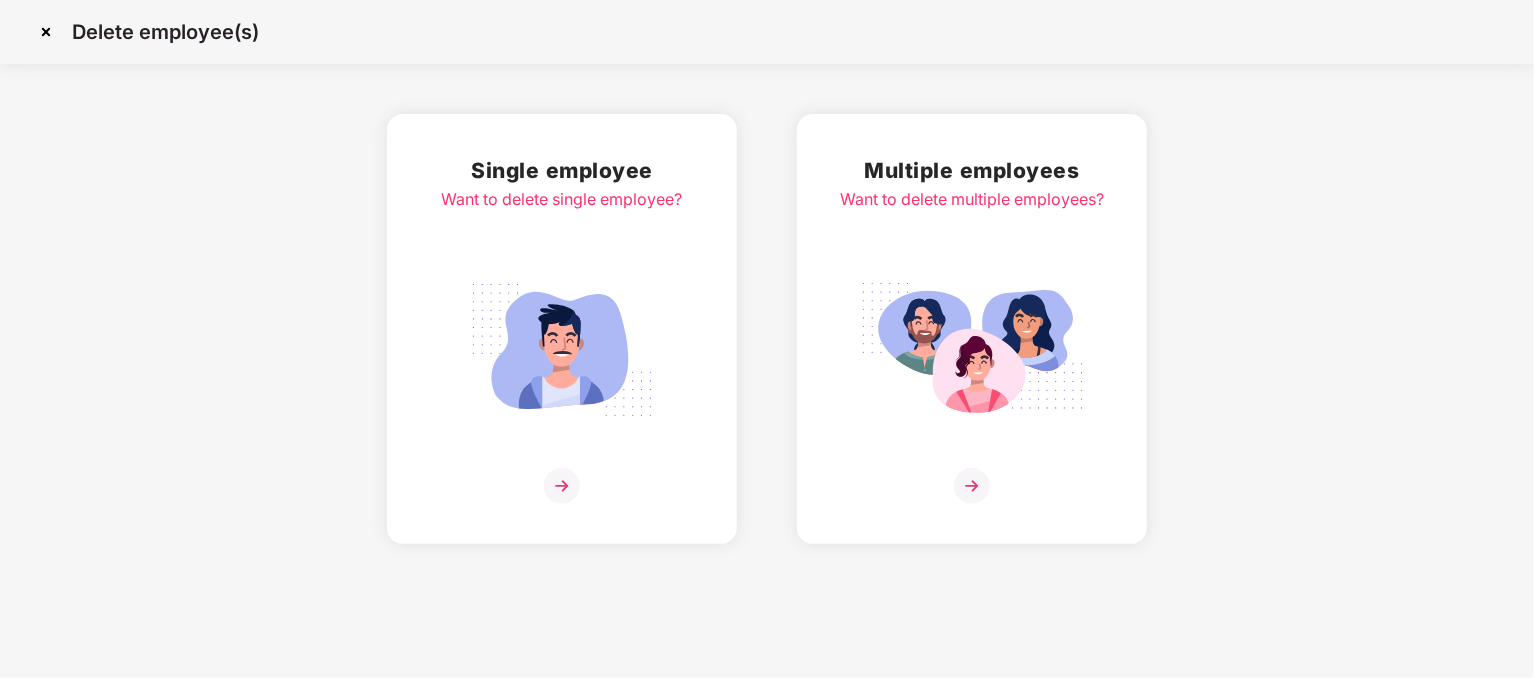 click at bounding box center [562, 350] 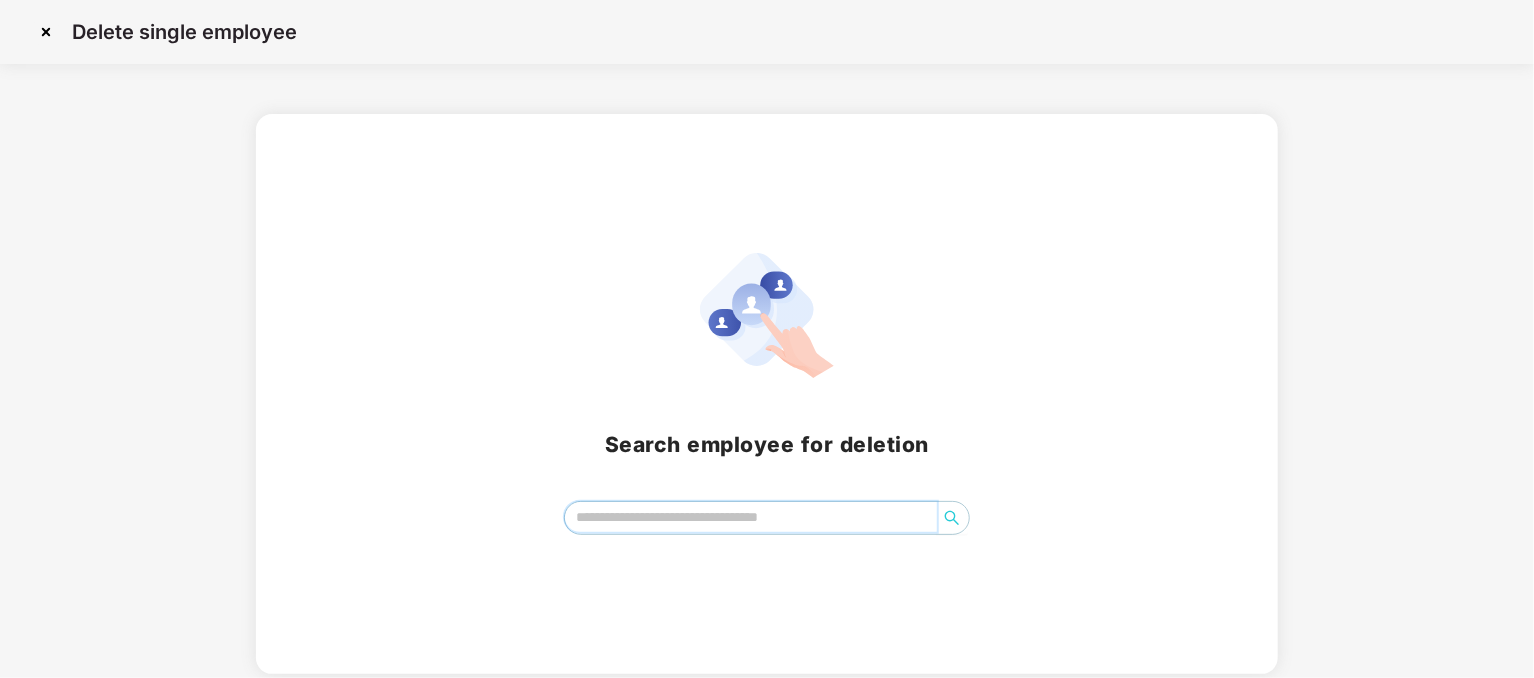 click at bounding box center [751, 517] 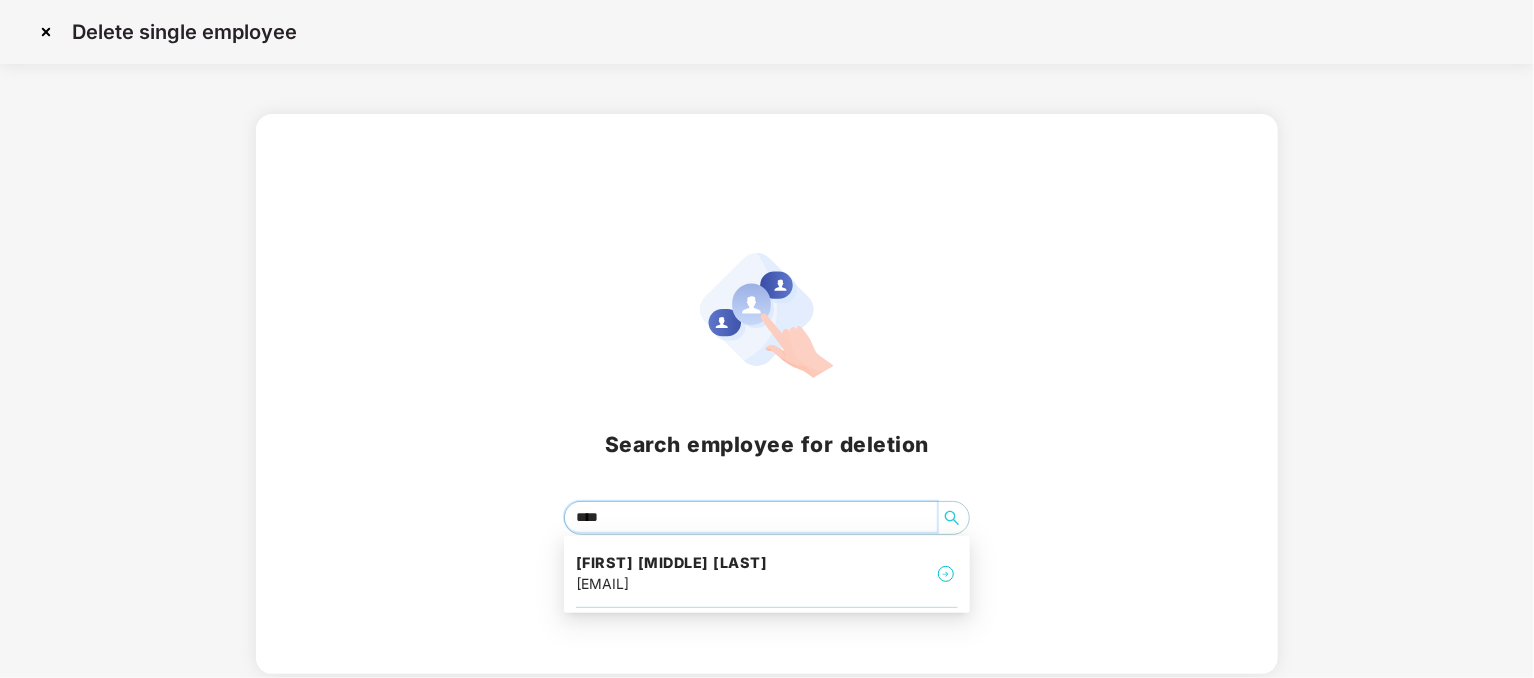 type on "*****" 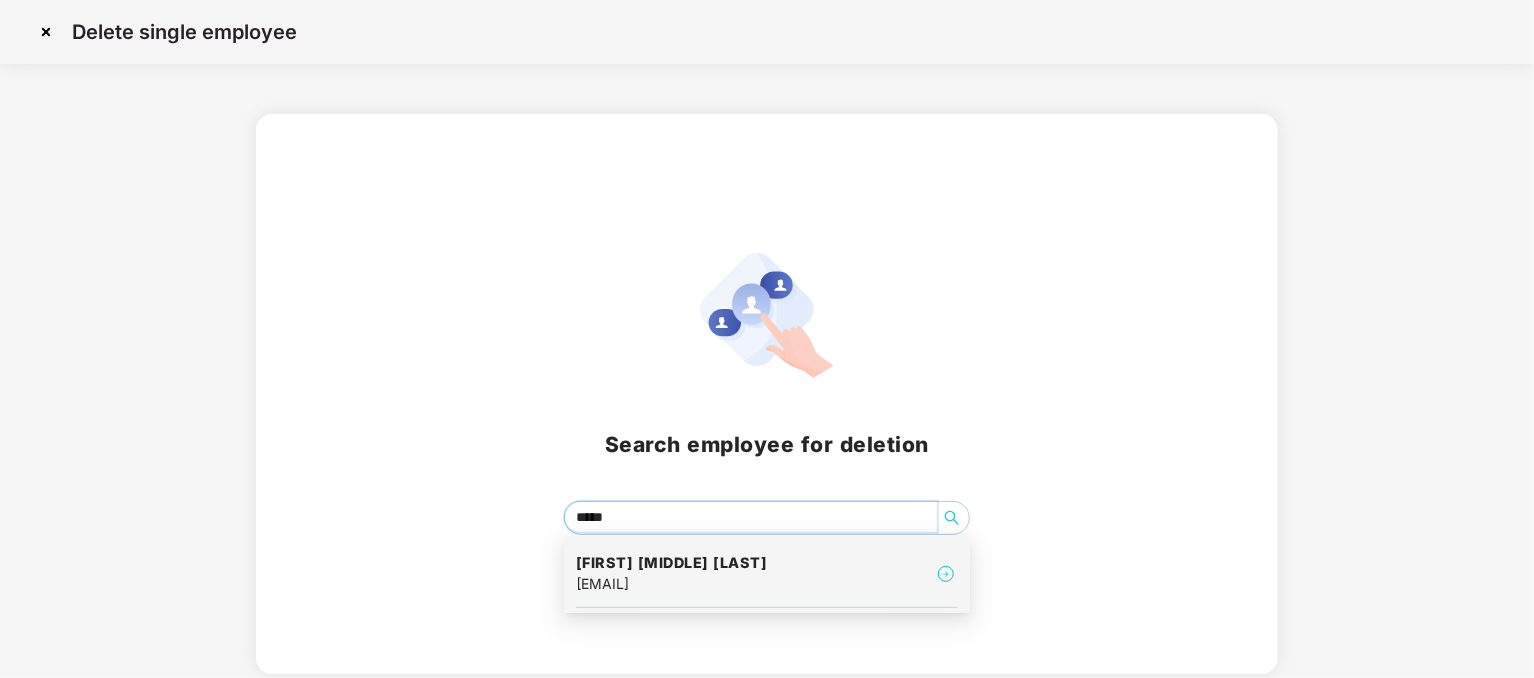 click on "[FIRST] [MIDDLE] [LAST] [EMAIL]" at bounding box center (767, 574) 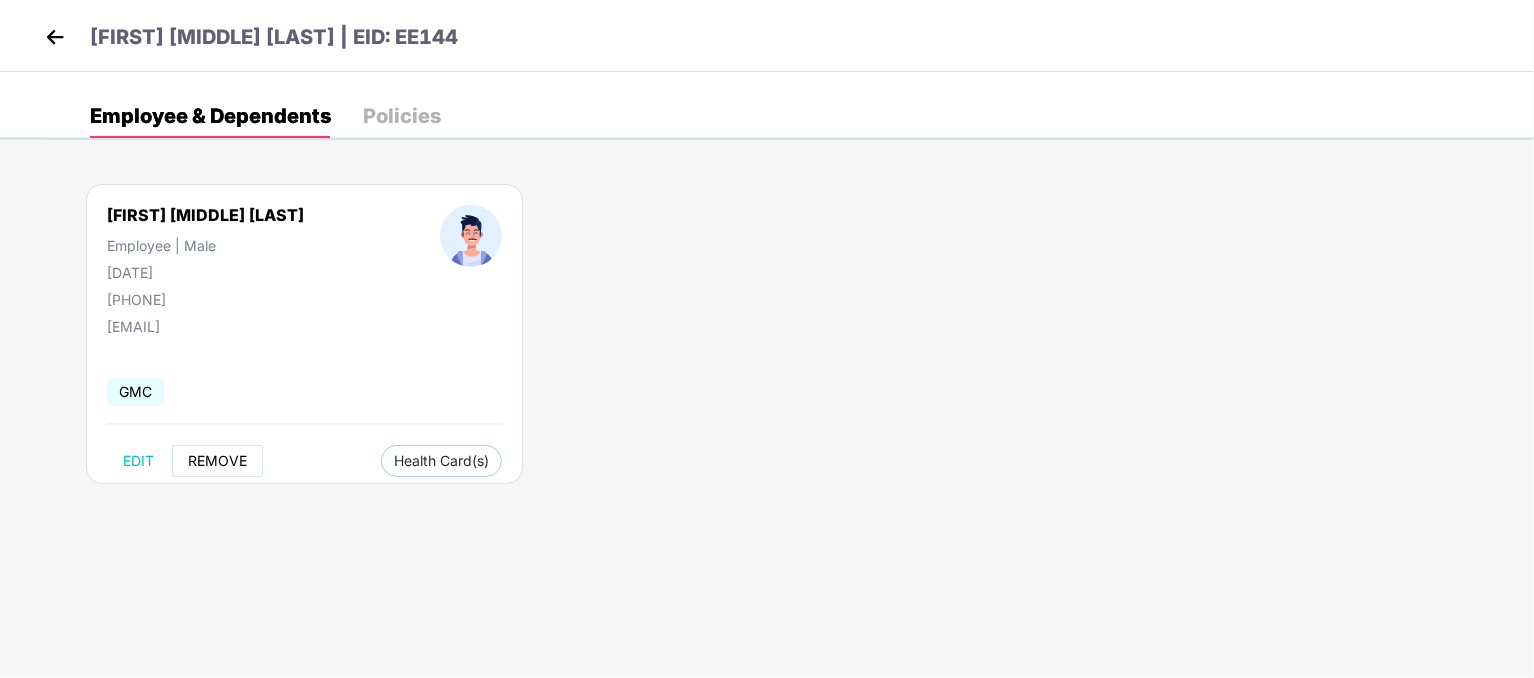 click on "REMOVE" at bounding box center (217, 461) 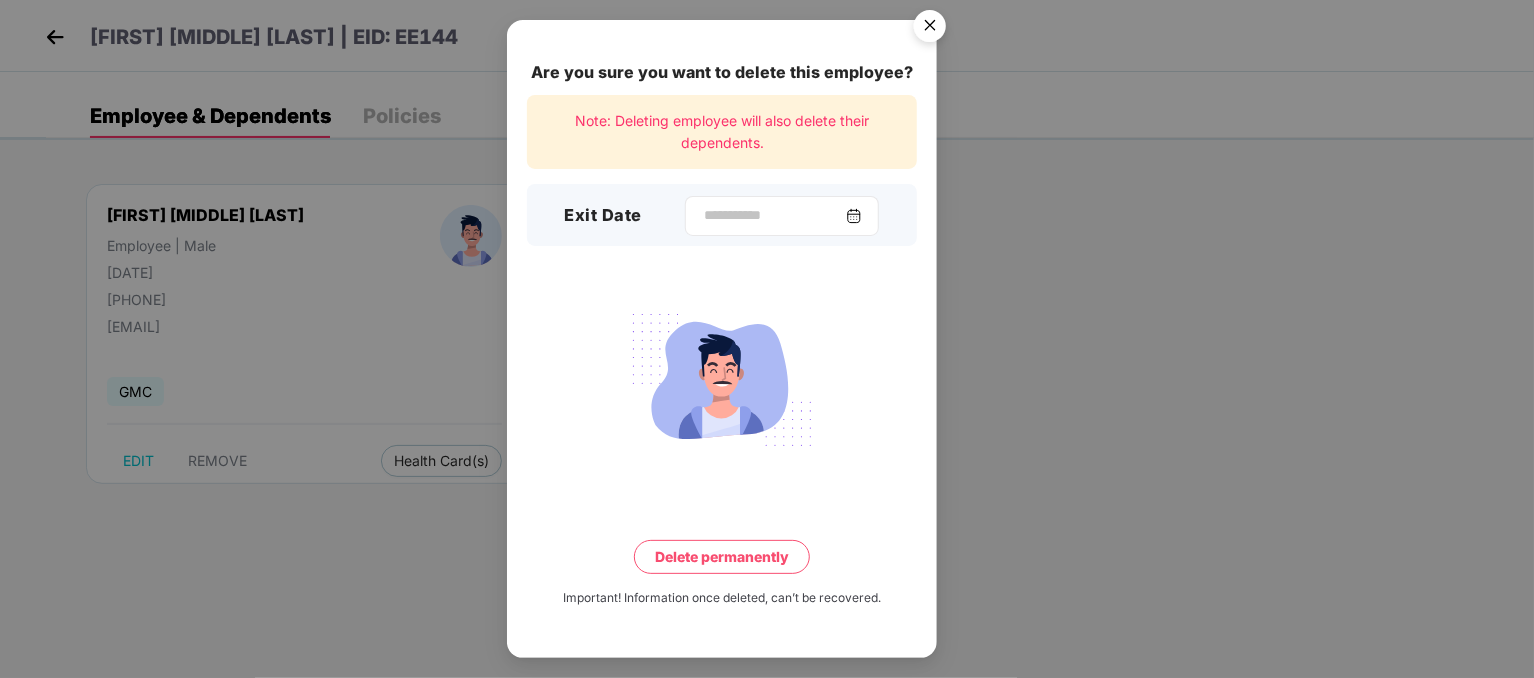 click at bounding box center [854, 216] 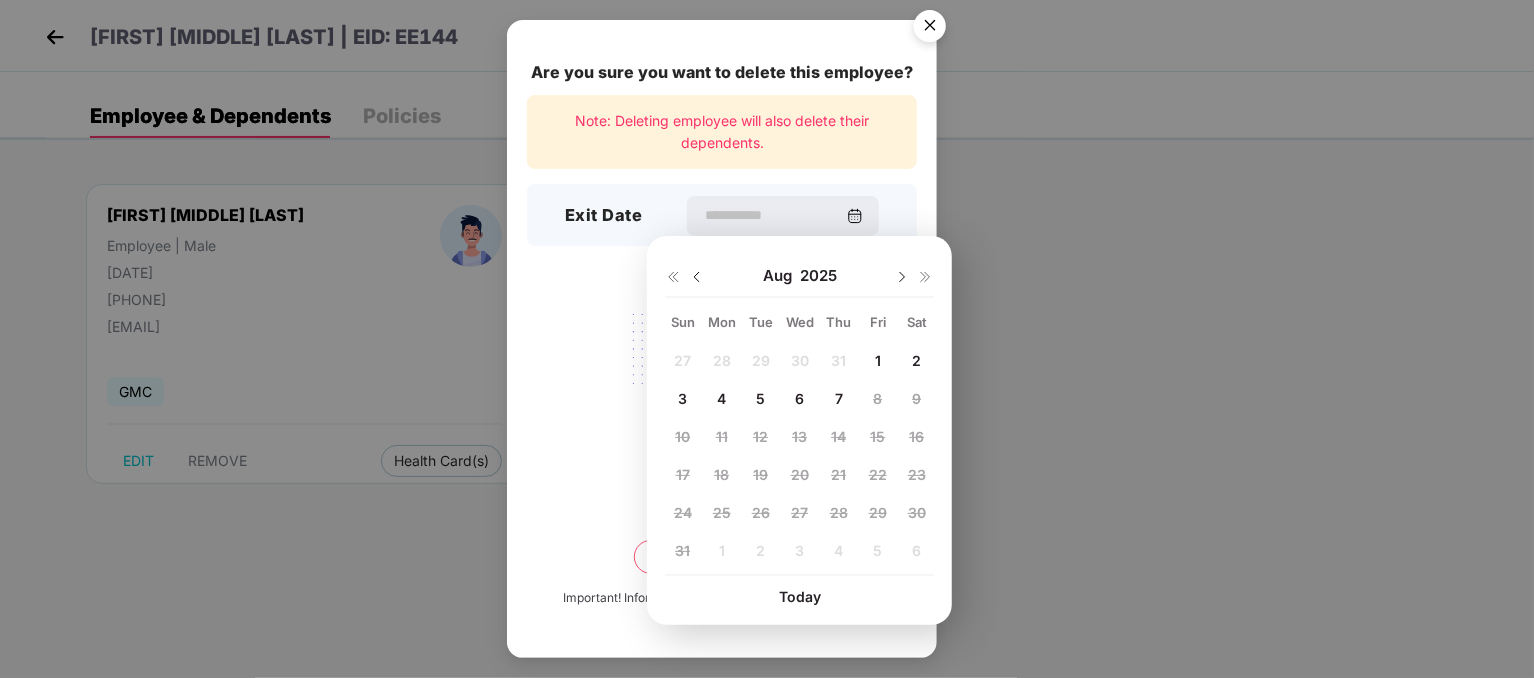 click at bounding box center [697, 277] 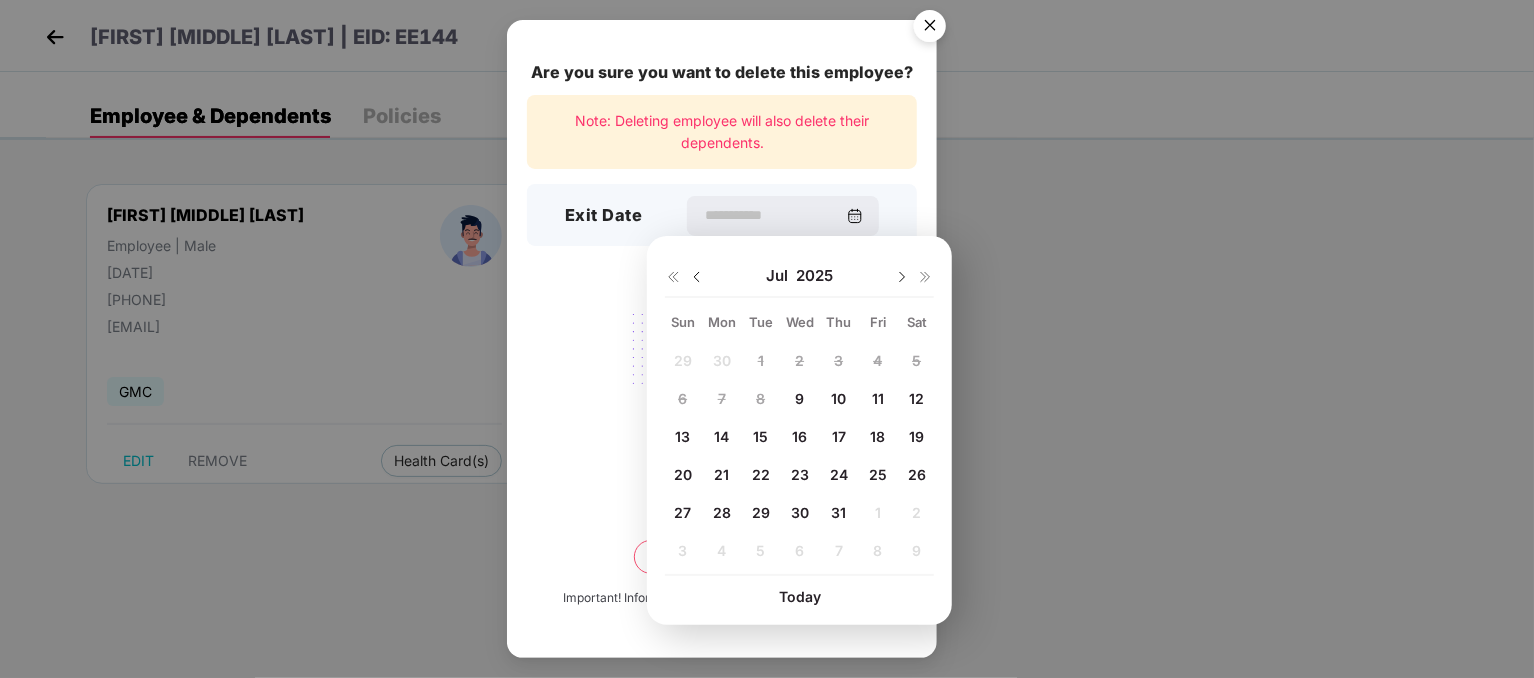 click at bounding box center [902, 277] 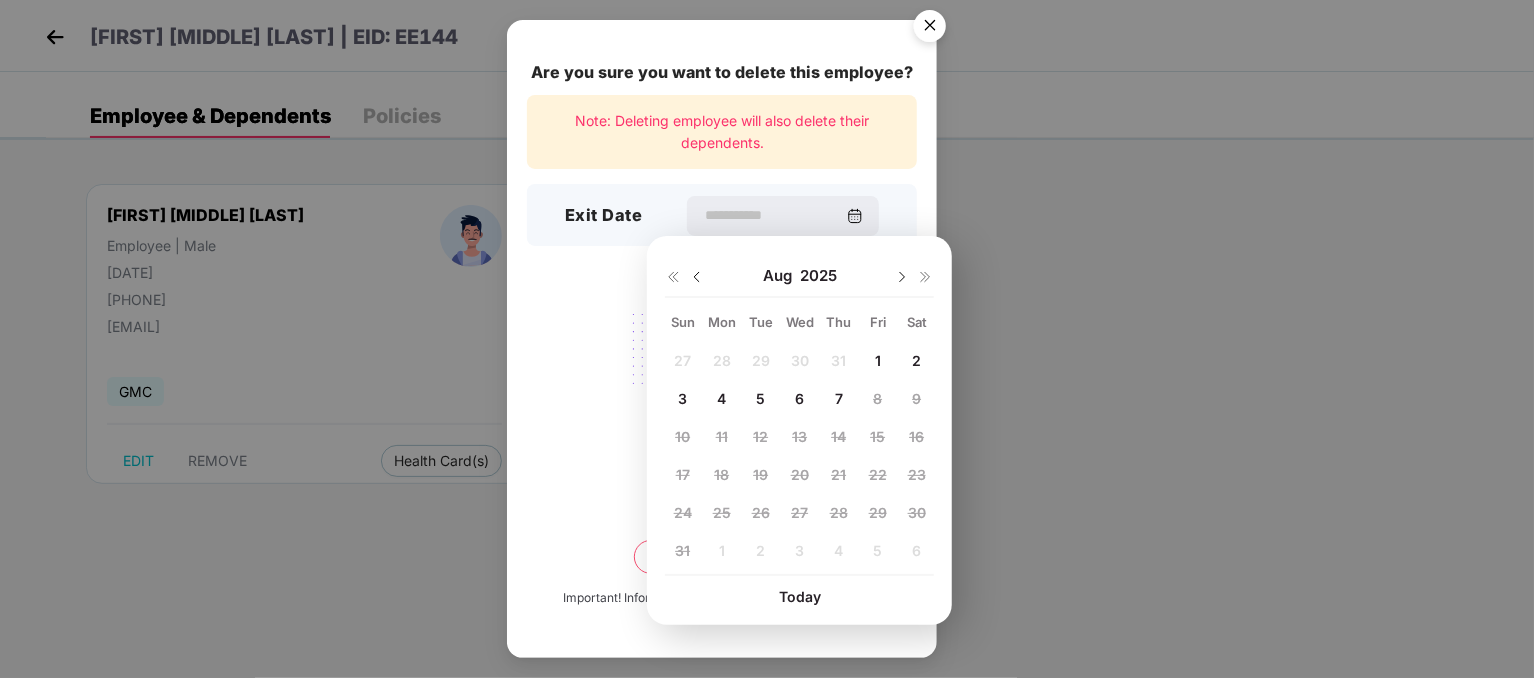 click at bounding box center (930, 29) 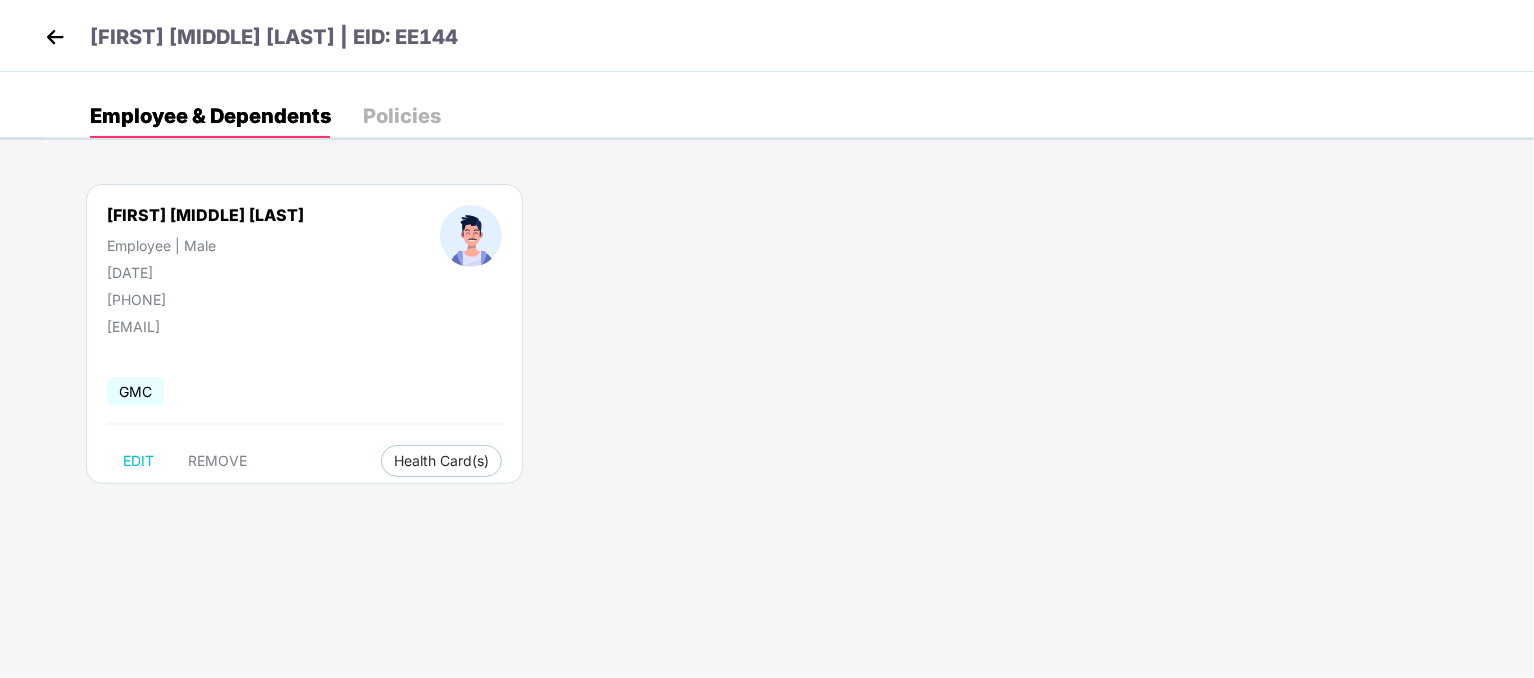 click on "Policies" at bounding box center [402, 116] 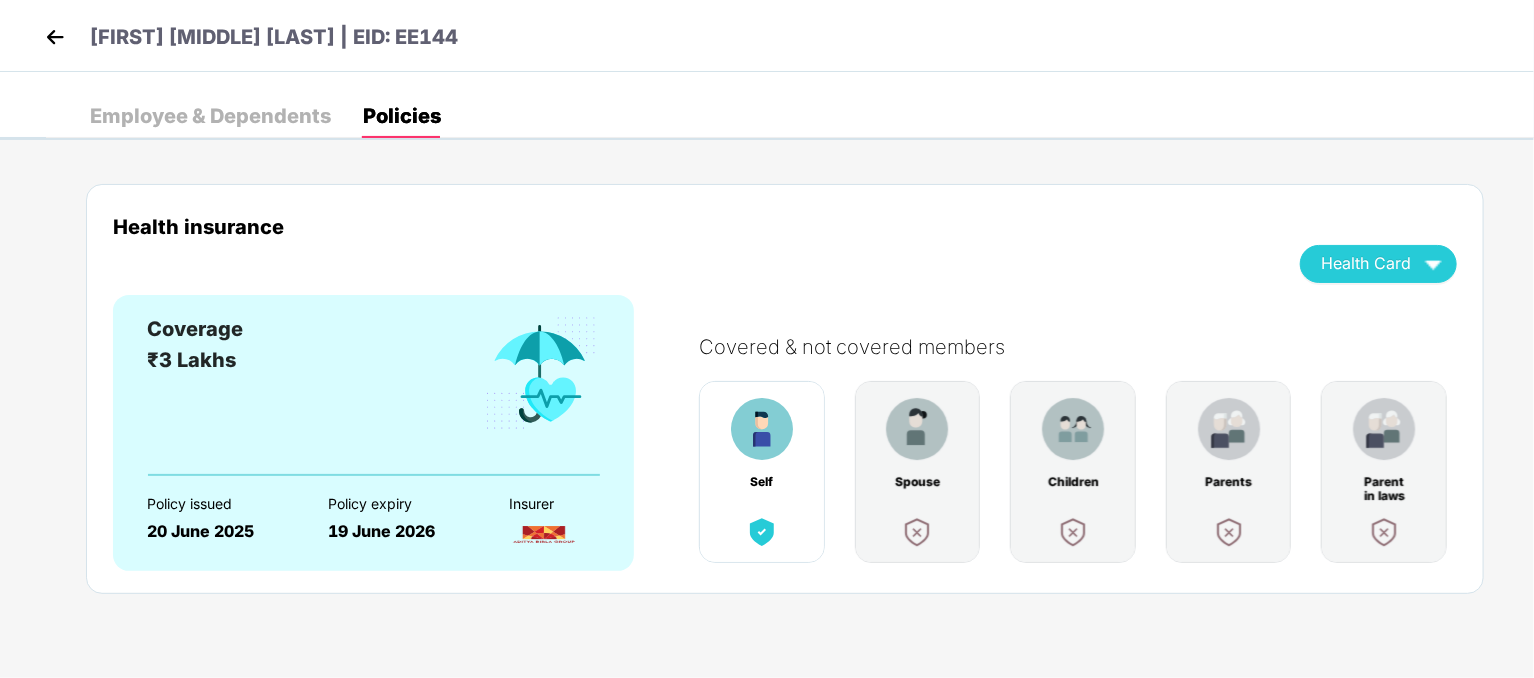 click on "Employee & Dependents" at bounding box center (210, 116) 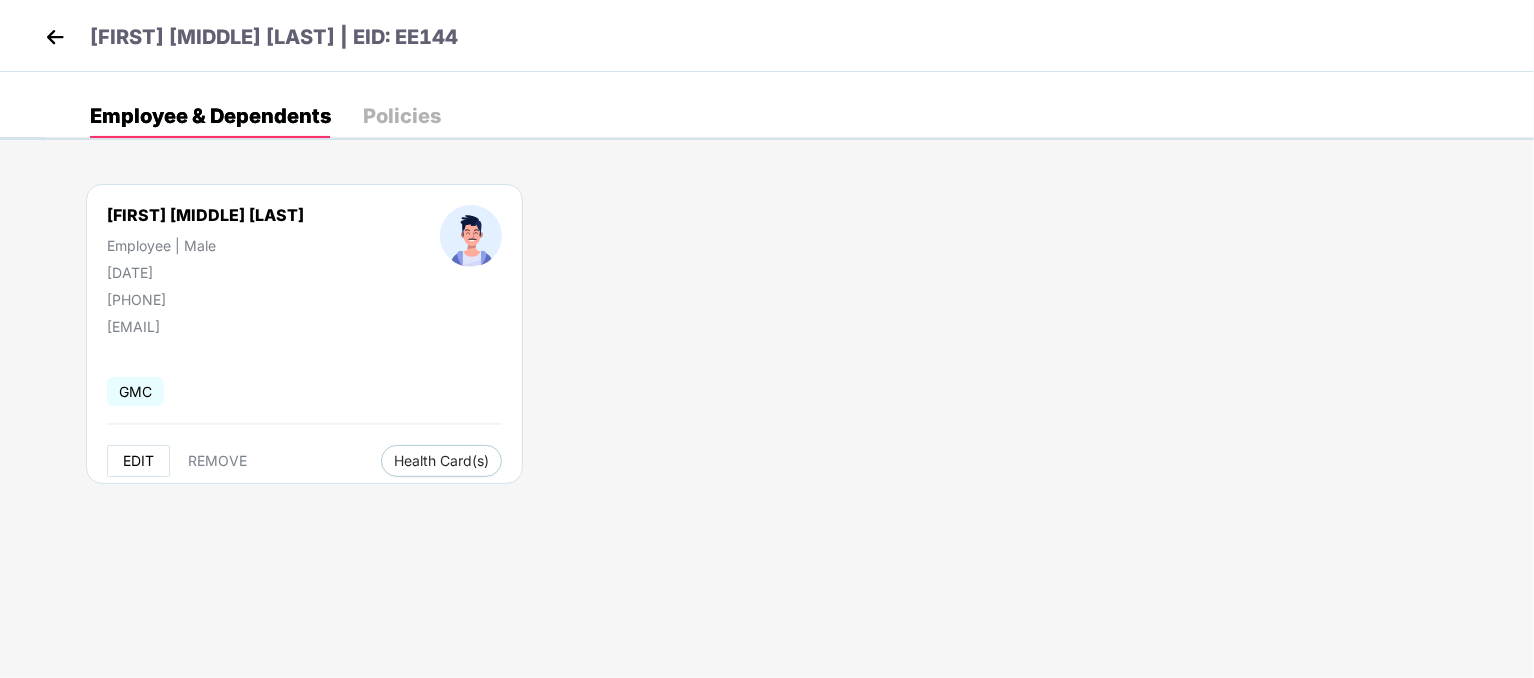 click on "EDIT" at bounding box center [138, 461] 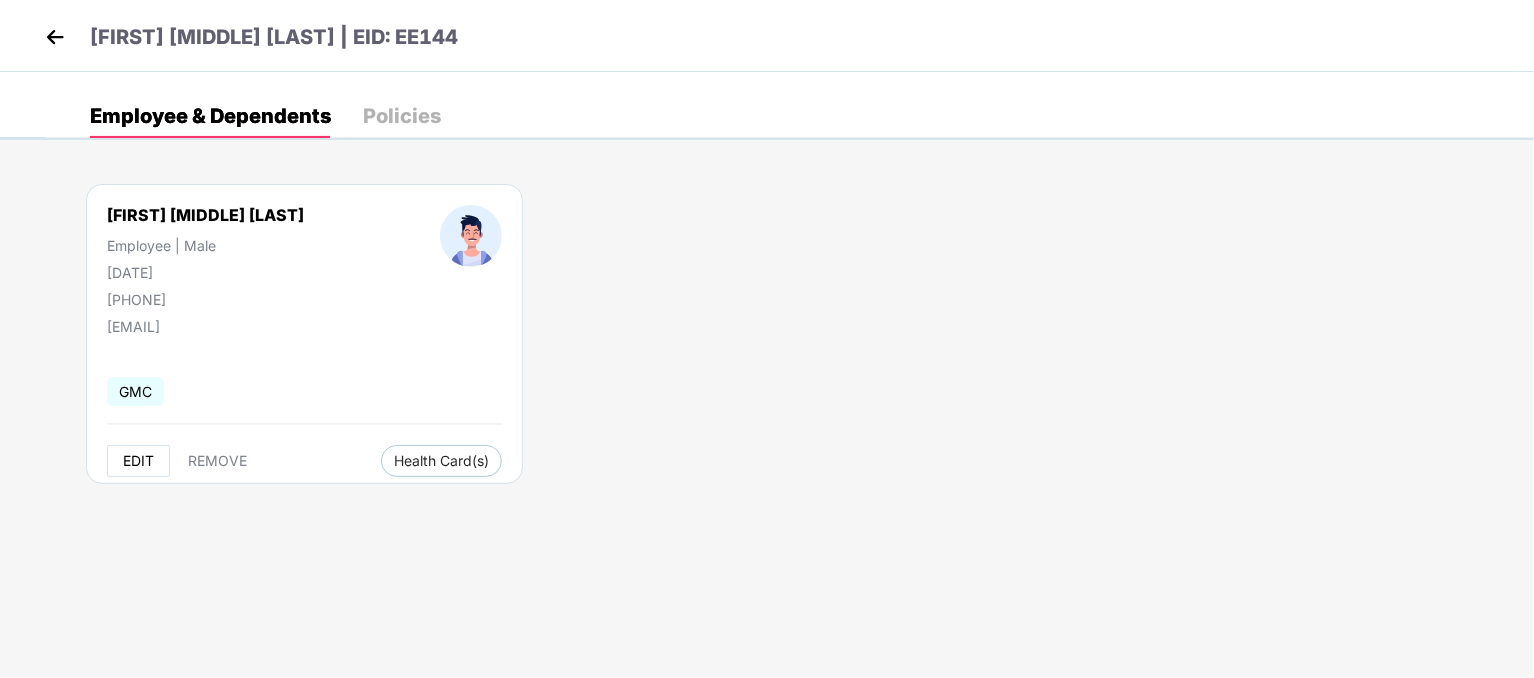 select on "****" 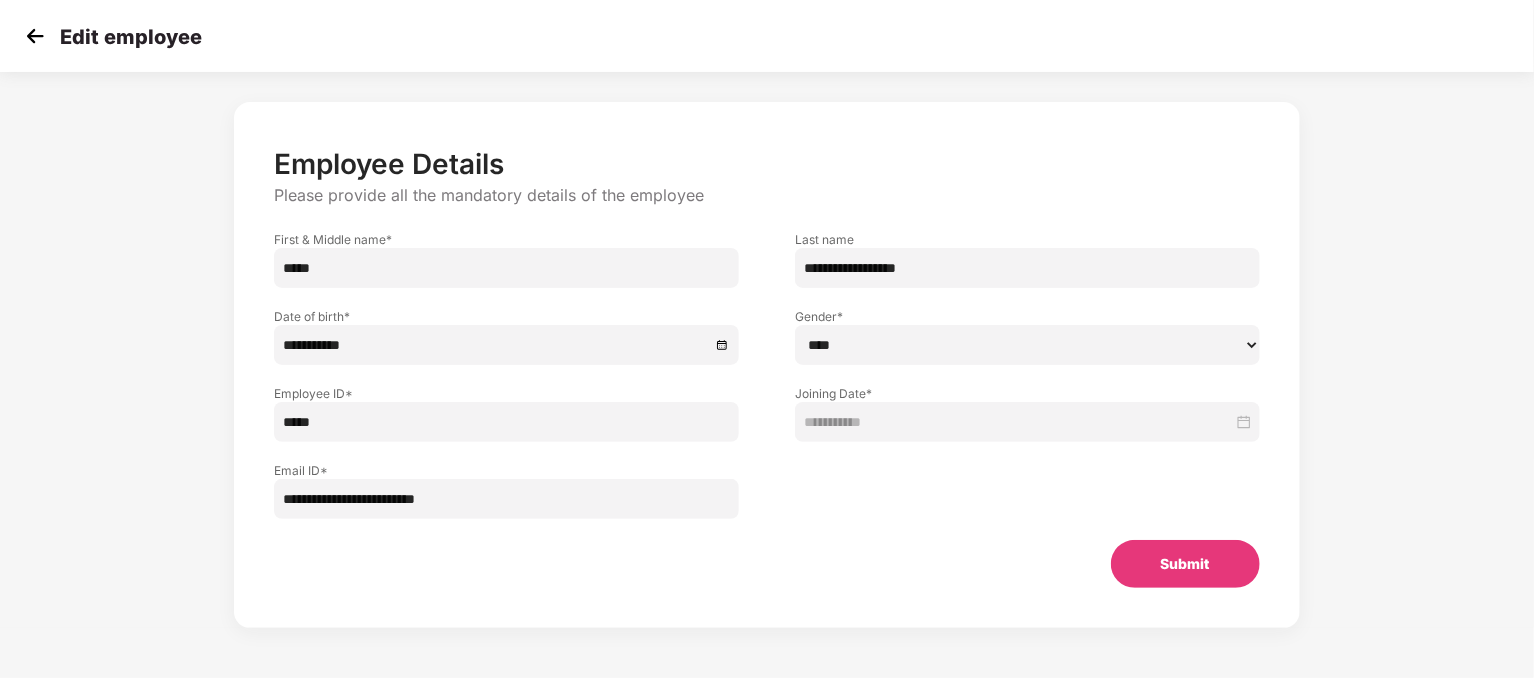 scroll, scrollTop: 49, scrollLeft: 0, axis: vertical 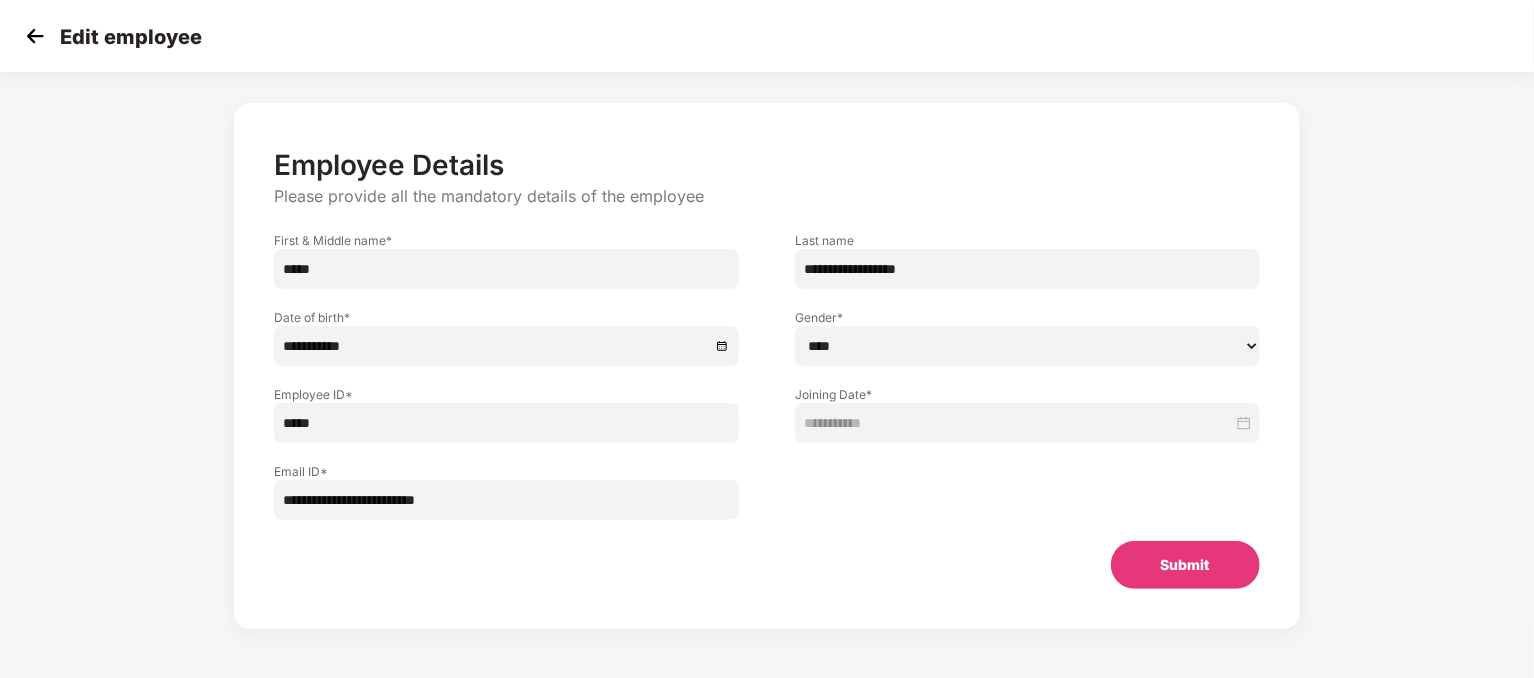 click at bounding box center [35, 36] 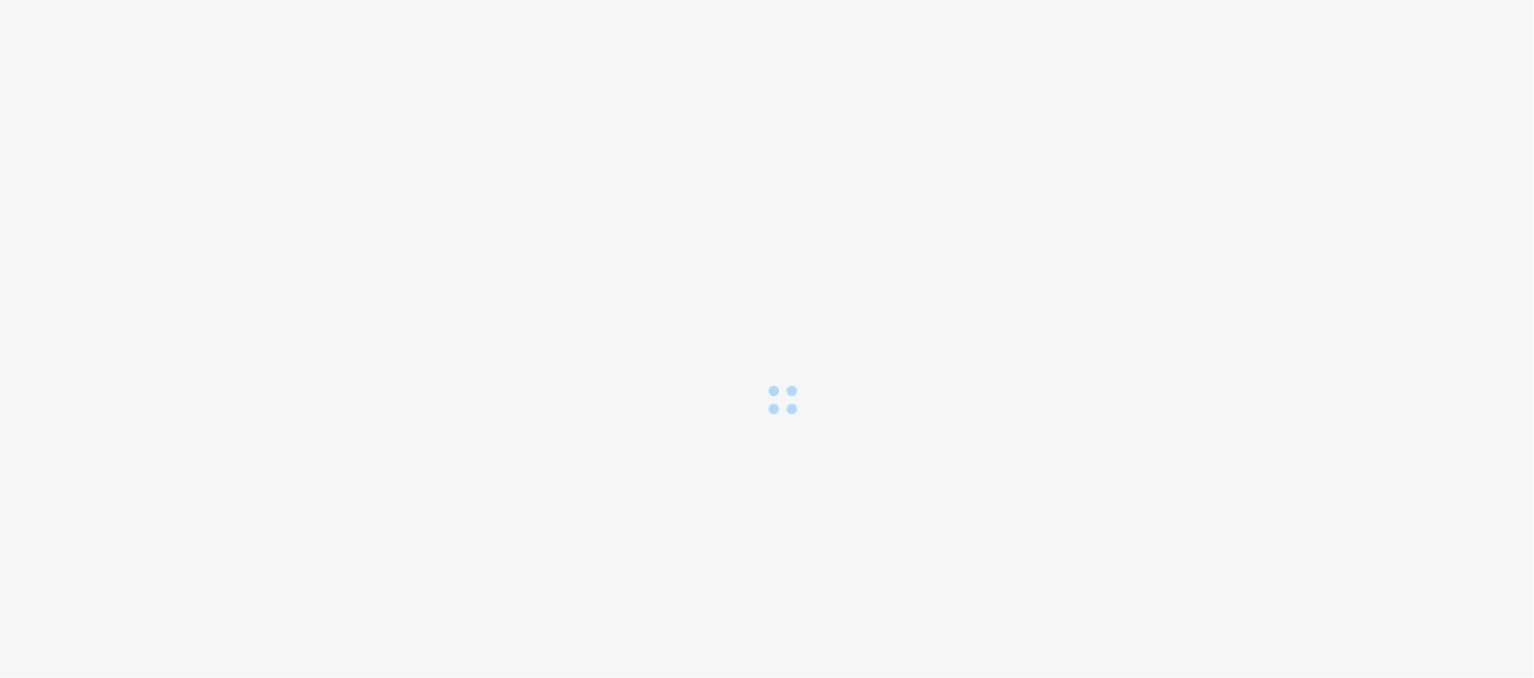 scroll, scrollTop: 0, scrollLeft: 0, axis: both 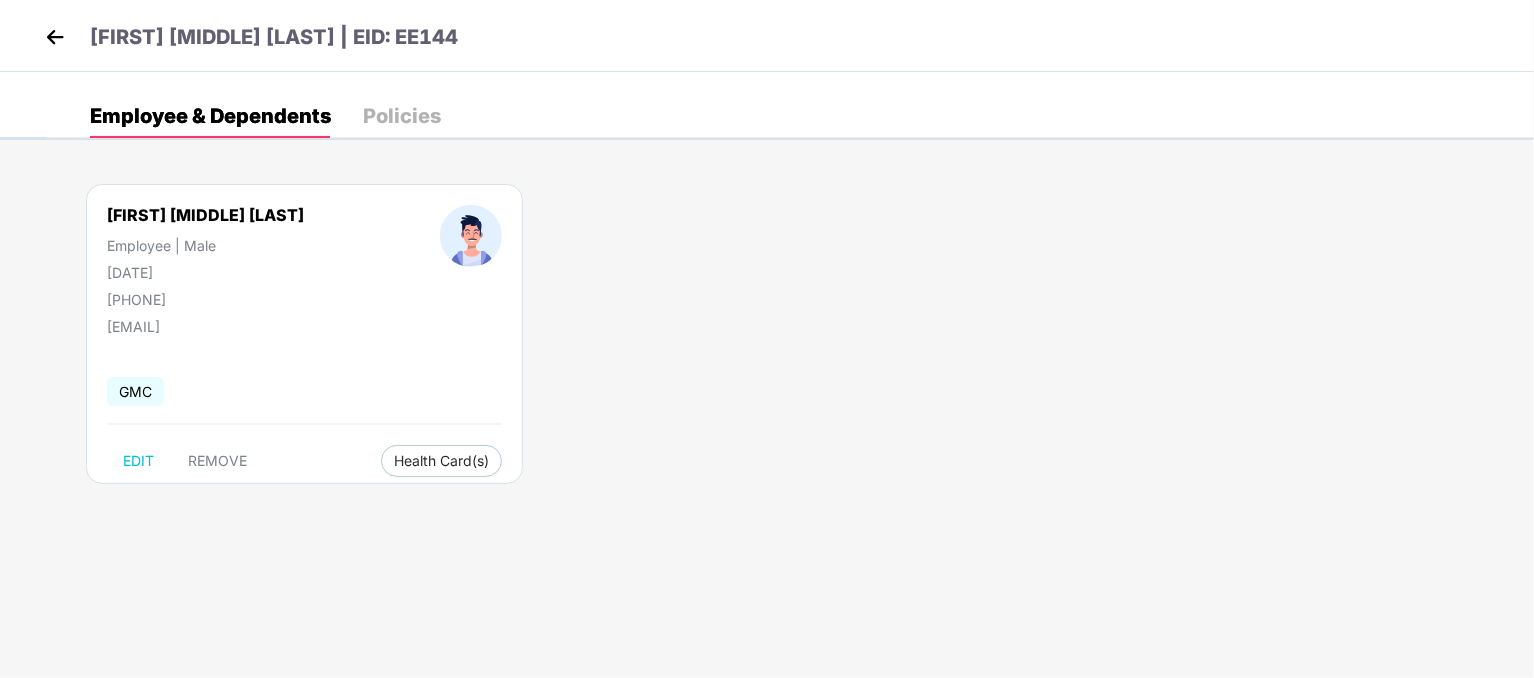 click at bounding box center (55, 37) 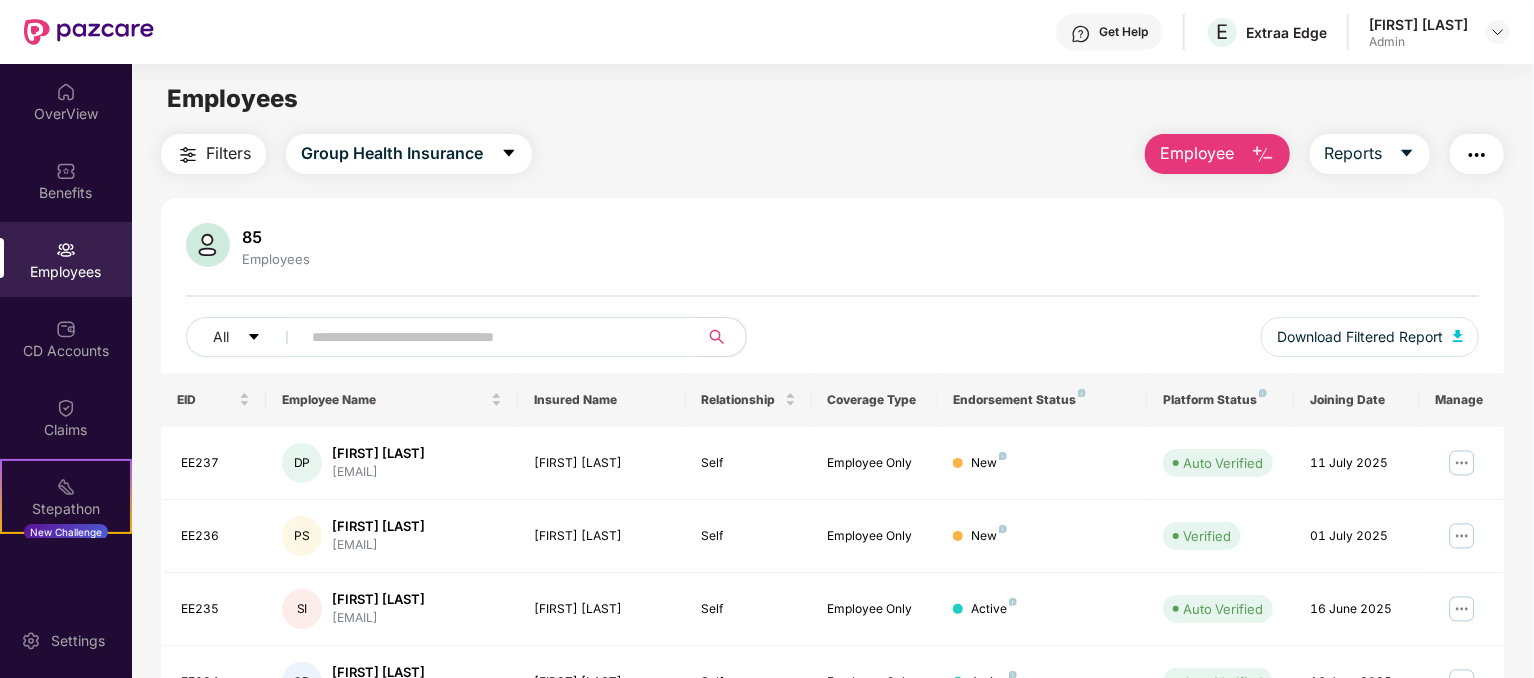 click at bounding box center (66, 250) 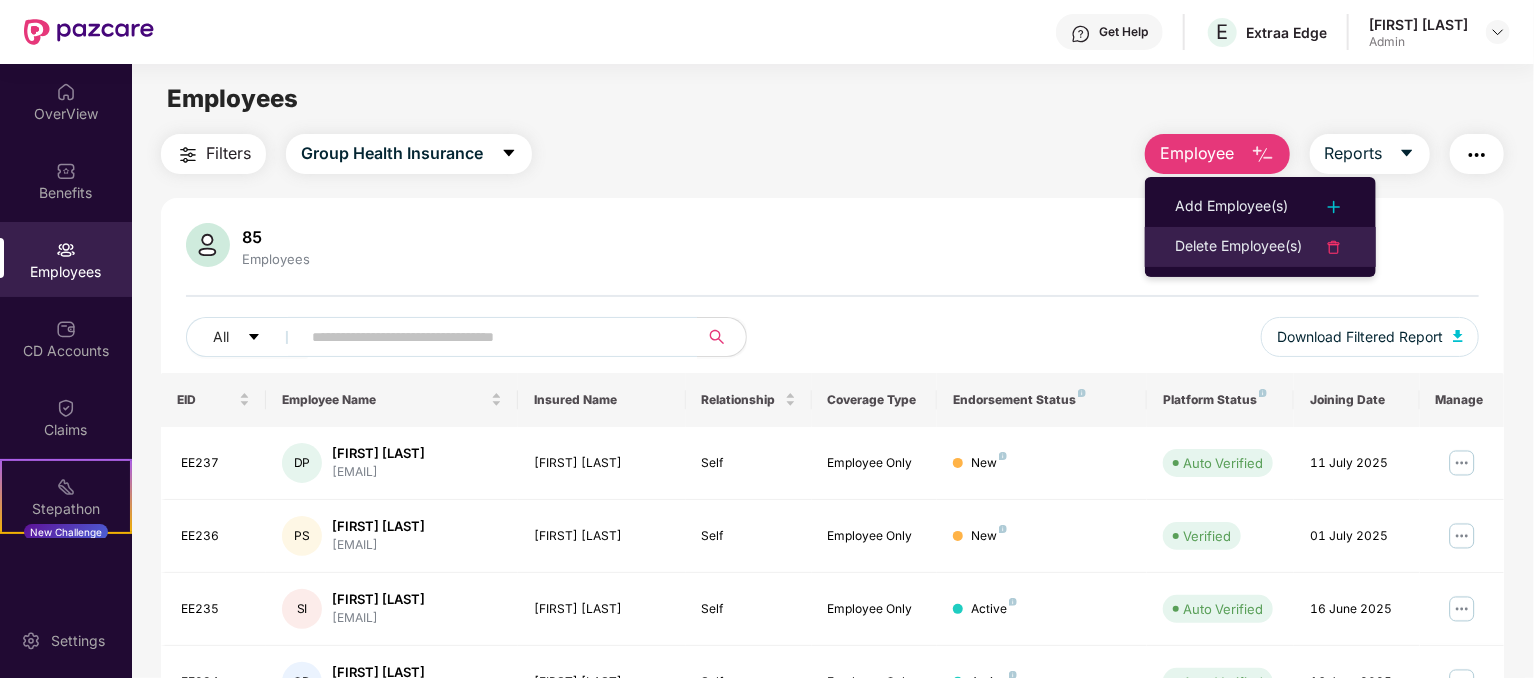 click on "Delete Employee(s)" at bounding box center (1238, 247) 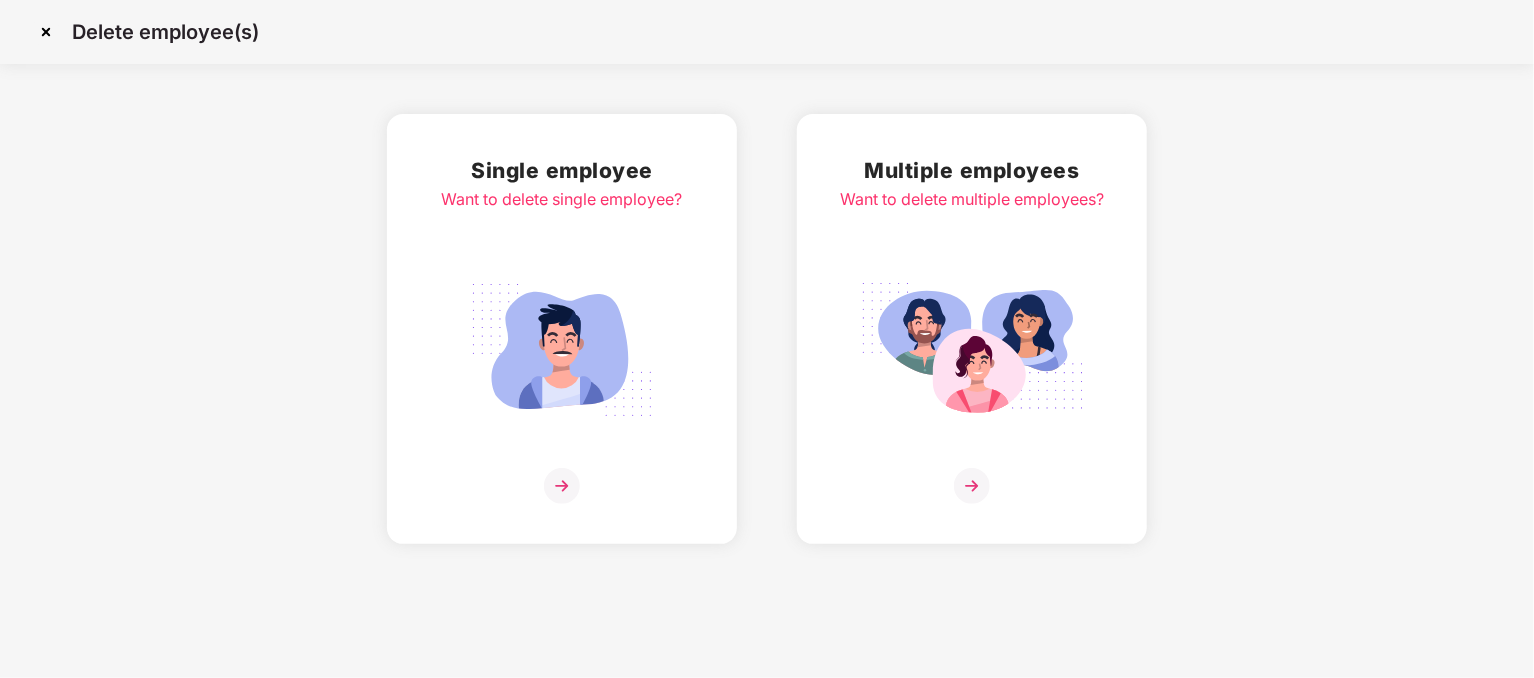 click on "Multiple employees Want to delete multiple employees?" at bounding box center [972, 329] 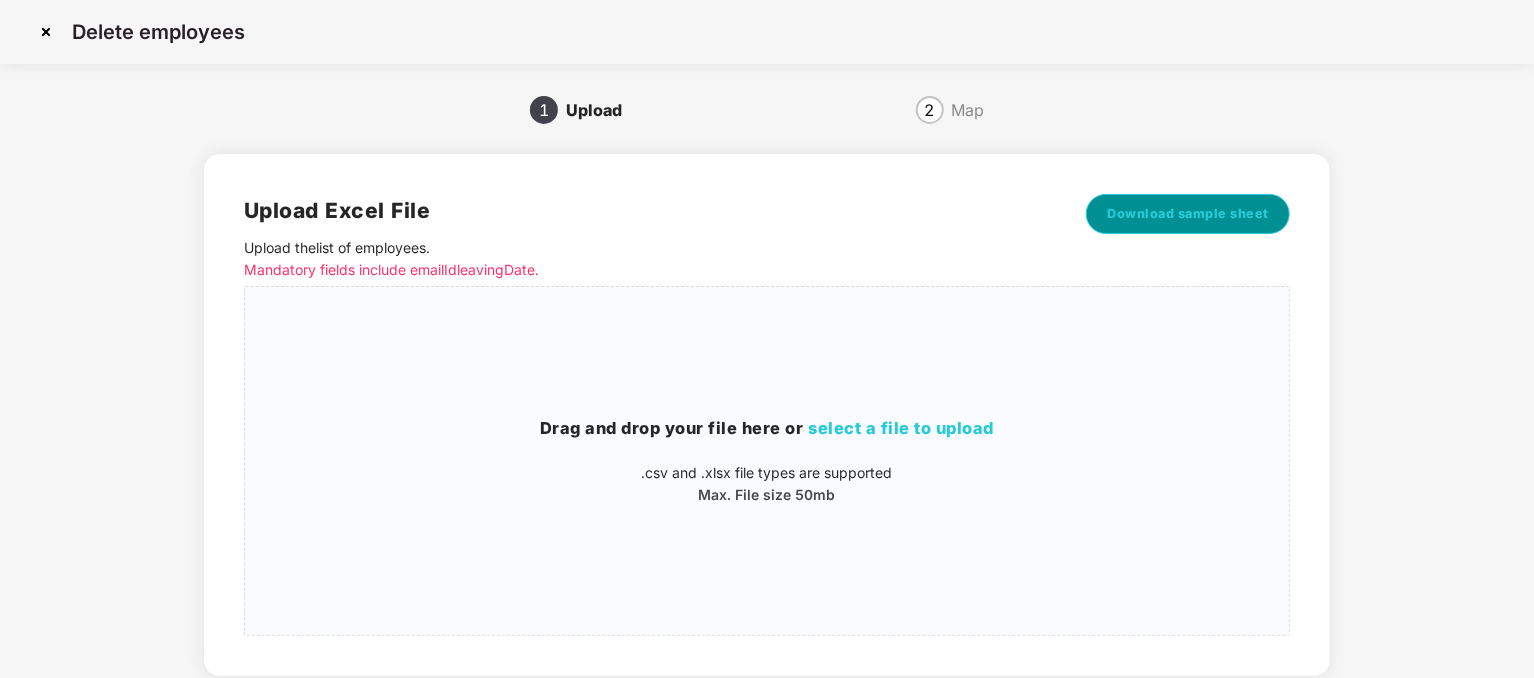 click on "Download sample sheet" at bounding box center [1188, 214] 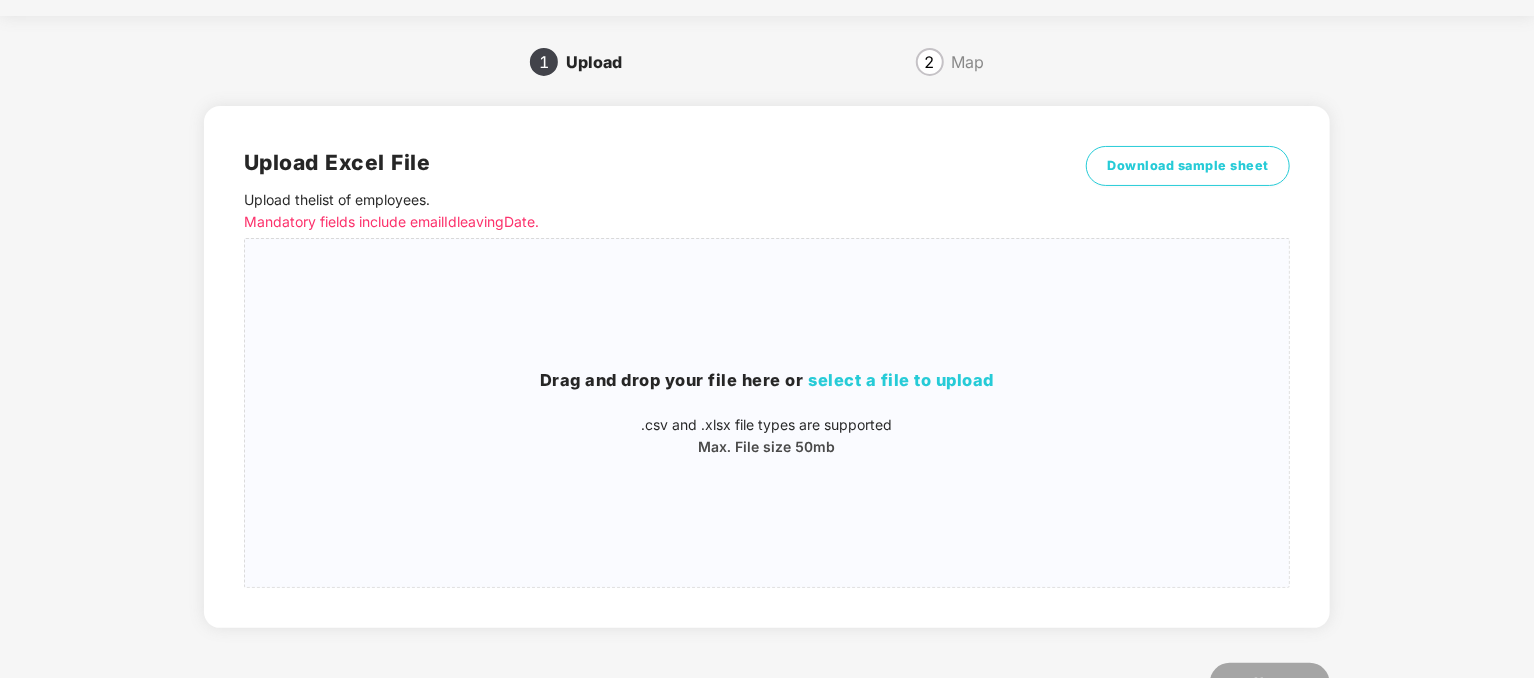 scroll, scrollTop: 0, scrollLeft: 0, axis: both 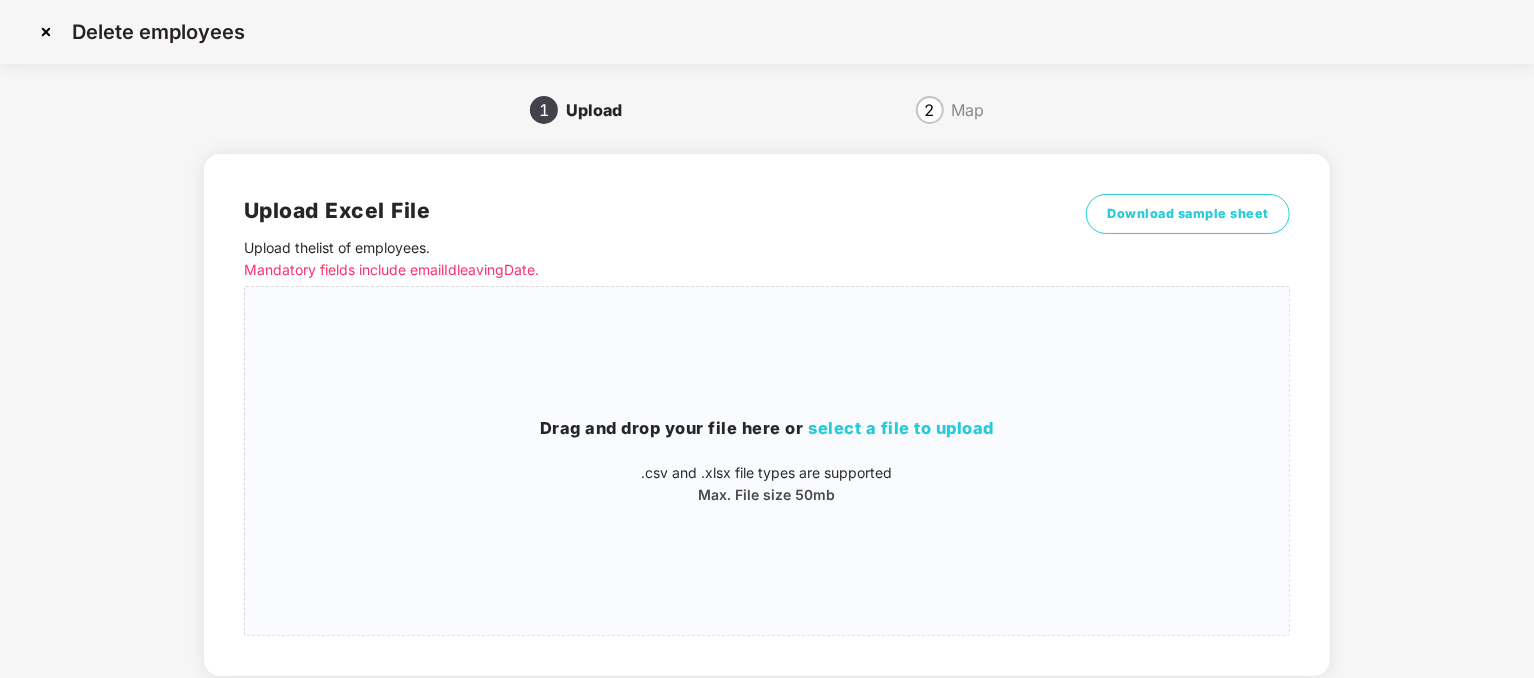 click at bounding box center (46, 32) 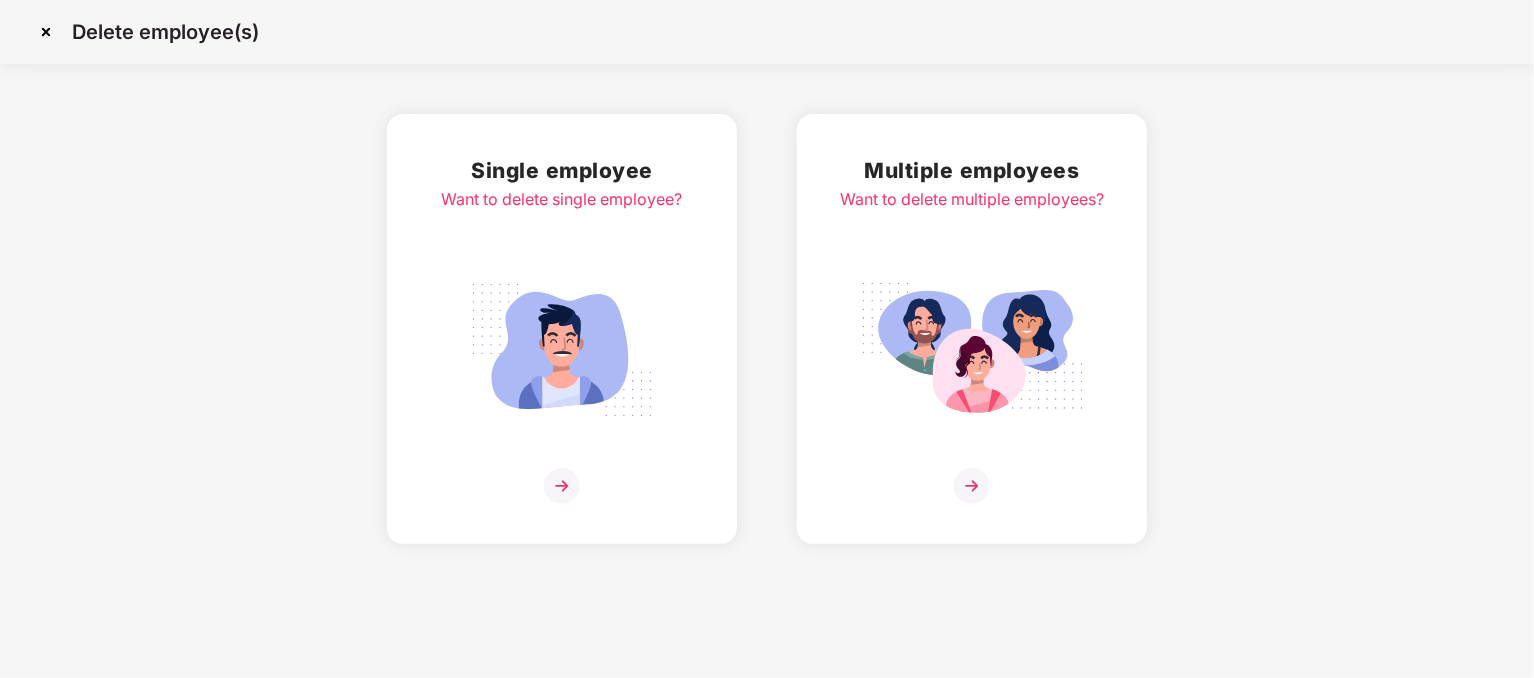 click at bounding box center (46, 32) 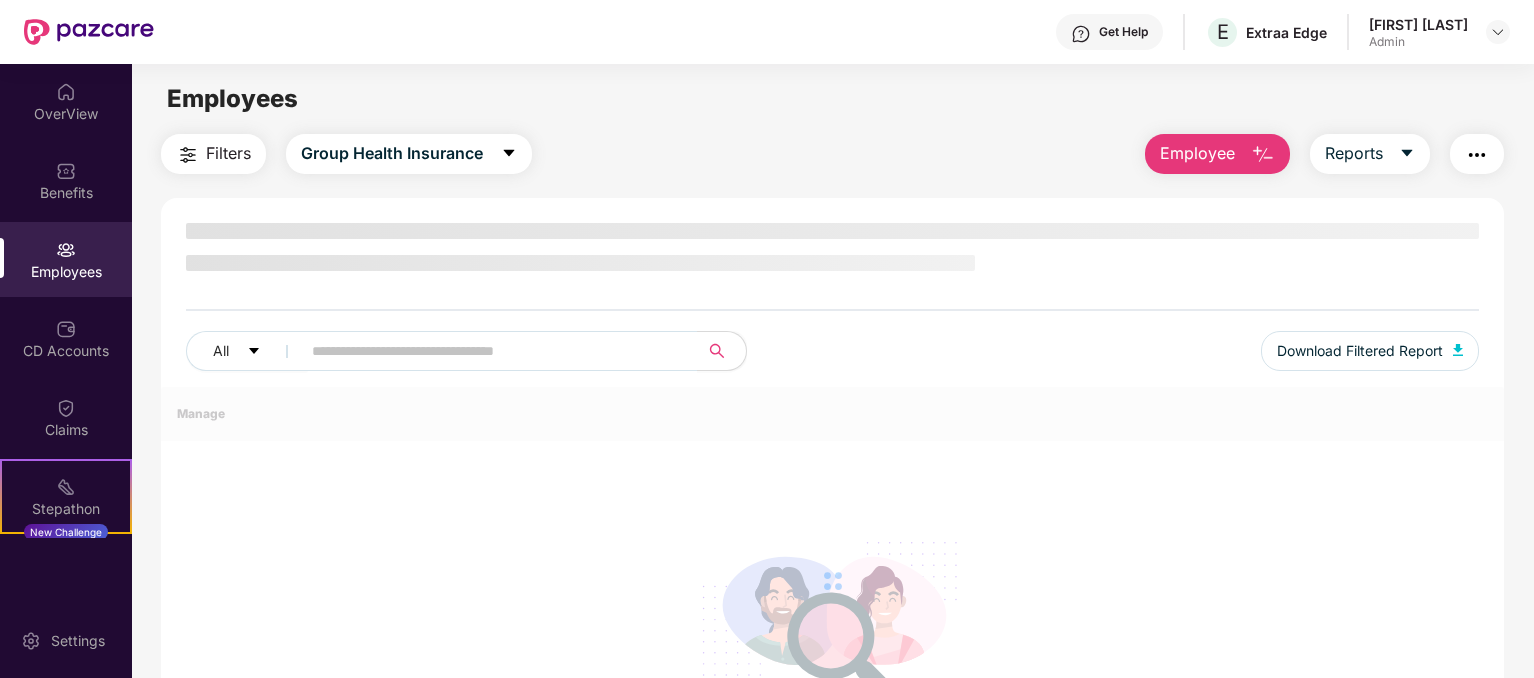 scroll, scrollTop: 0, scrollLeft: 0, axis: both 